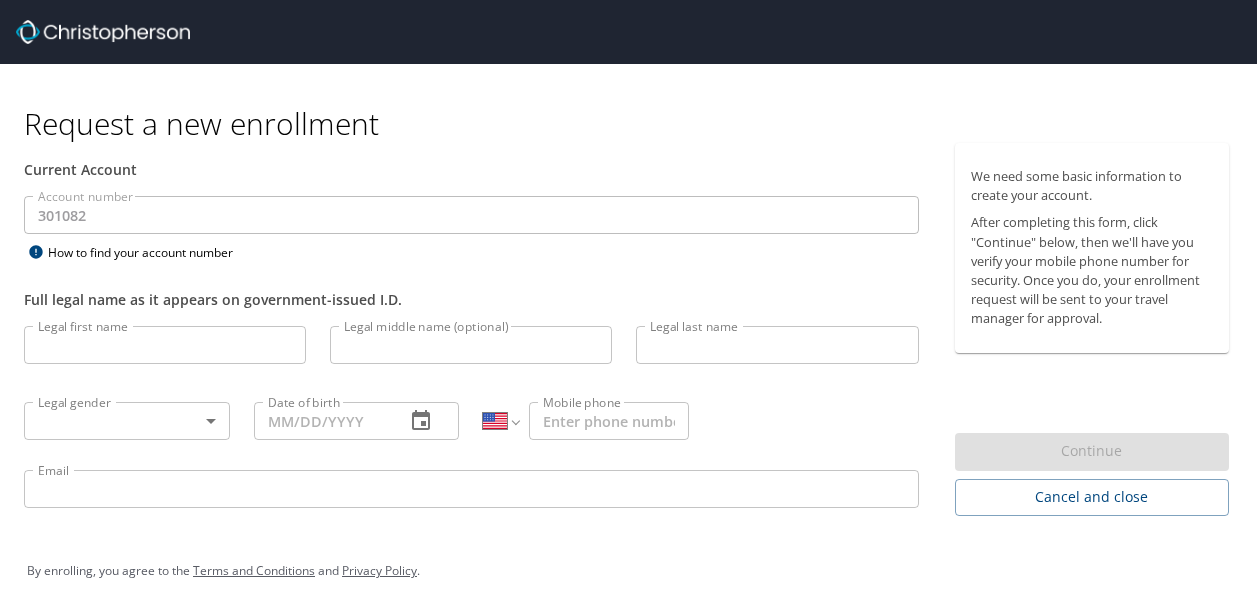 select on "US" 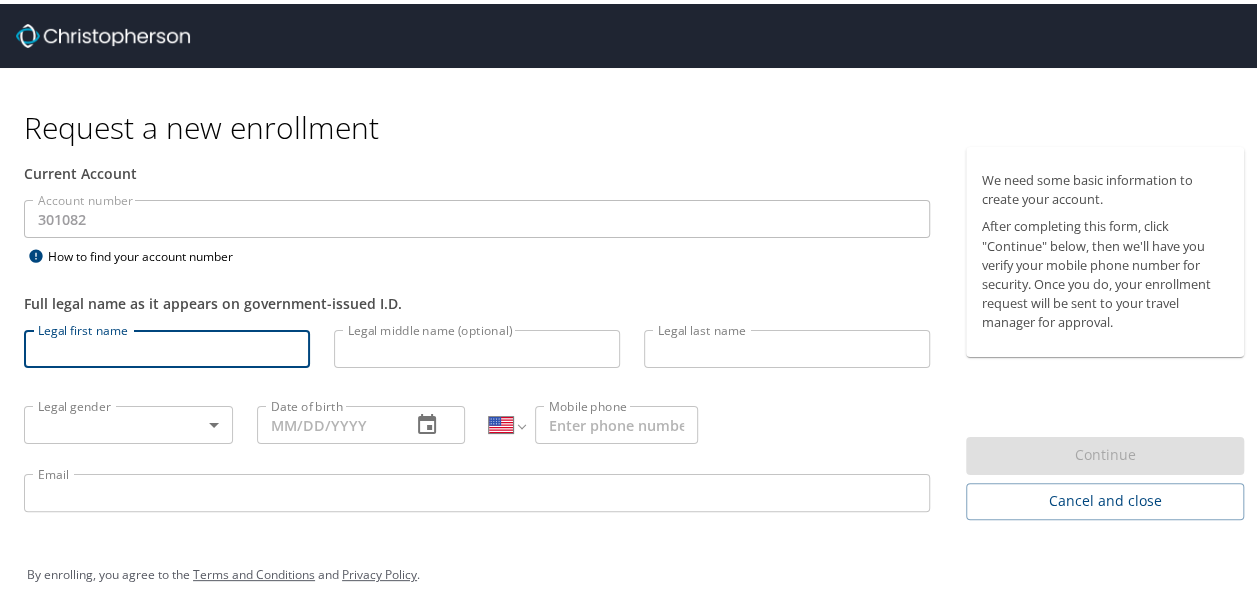 click on "Legal first name" at bounding box center (167, 345) 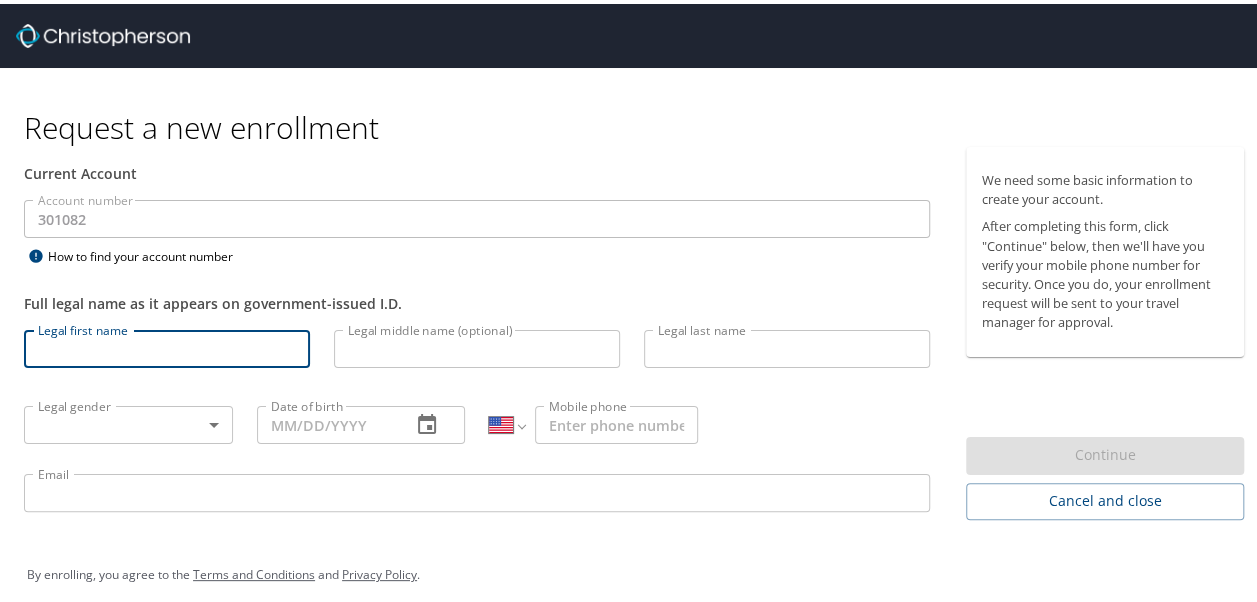 type on "Mehdi" 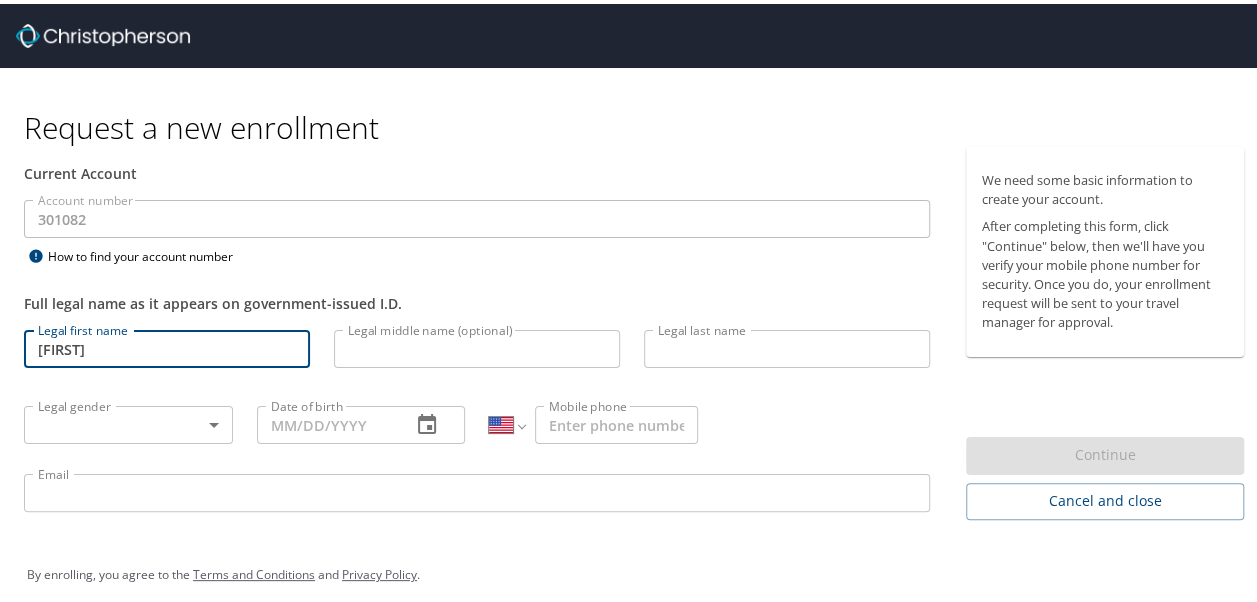 type on "Kalantarzadeh" 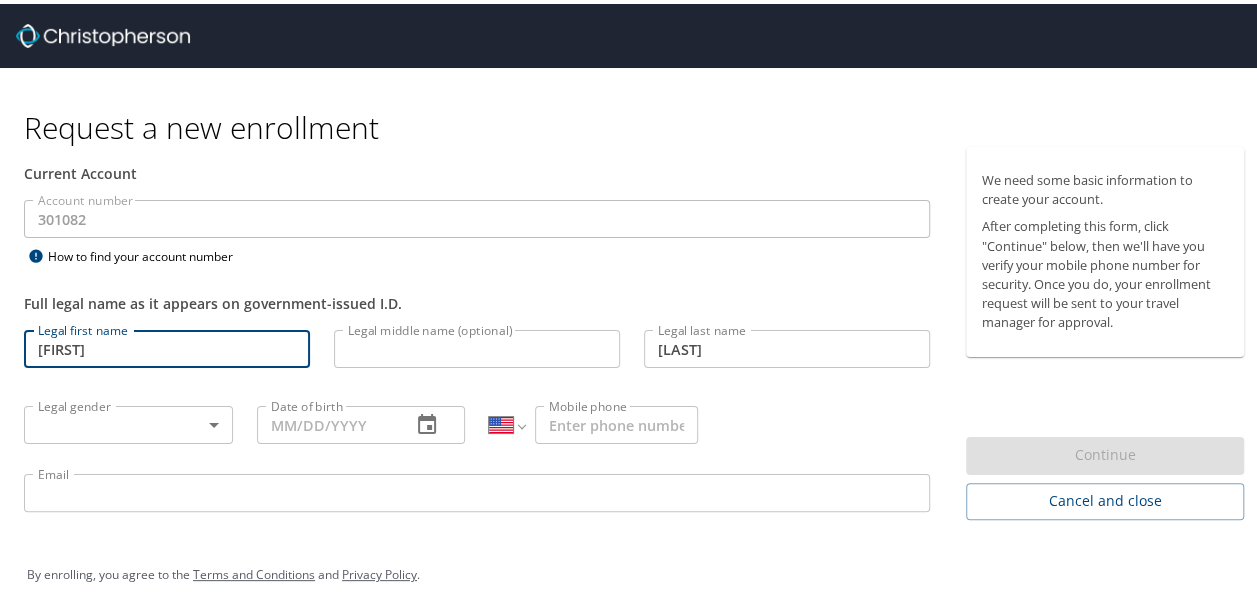type on "1 (270) 933-0066" 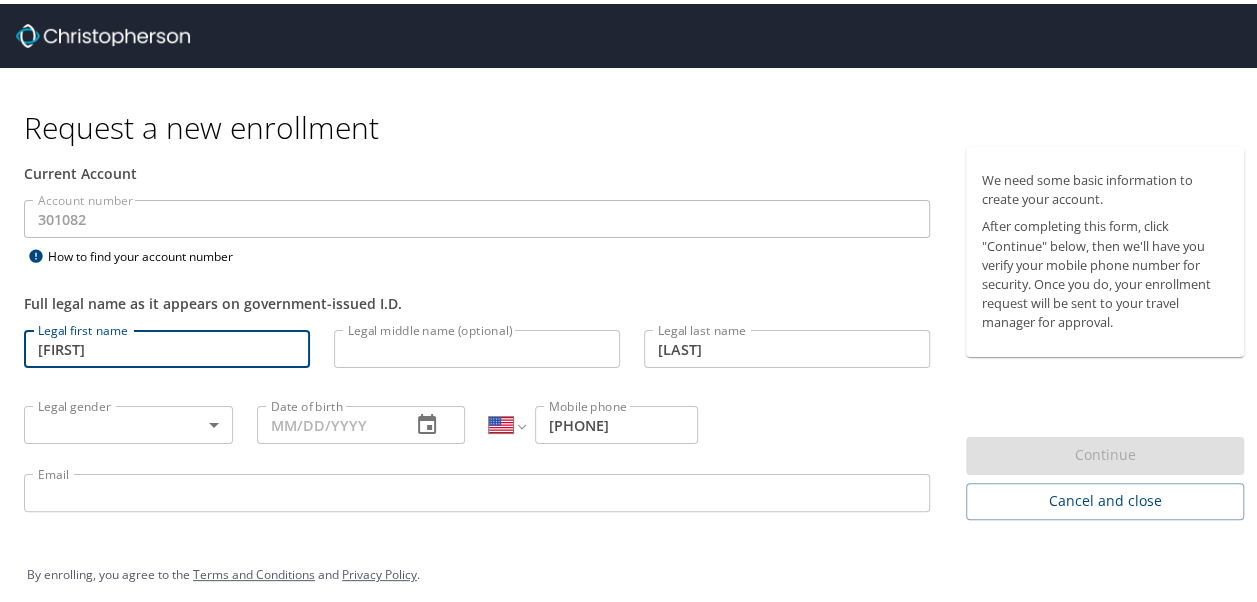 type on "mehkal@live.com" 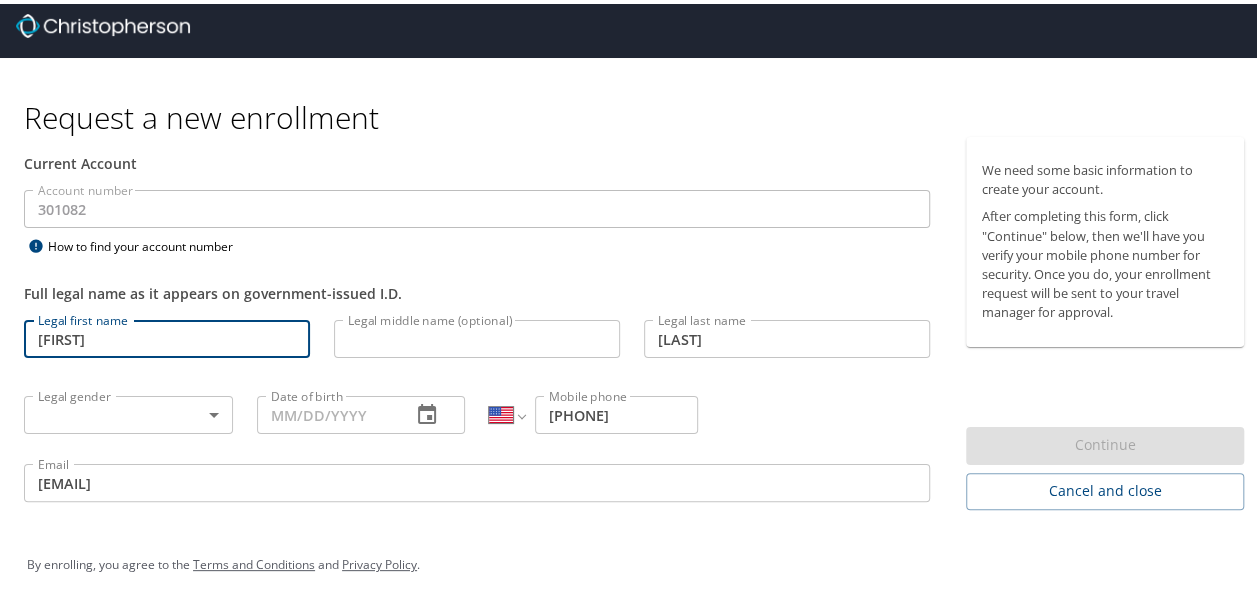scroll, scrollTop: 13, scrollLeft: 0, axis: vertical 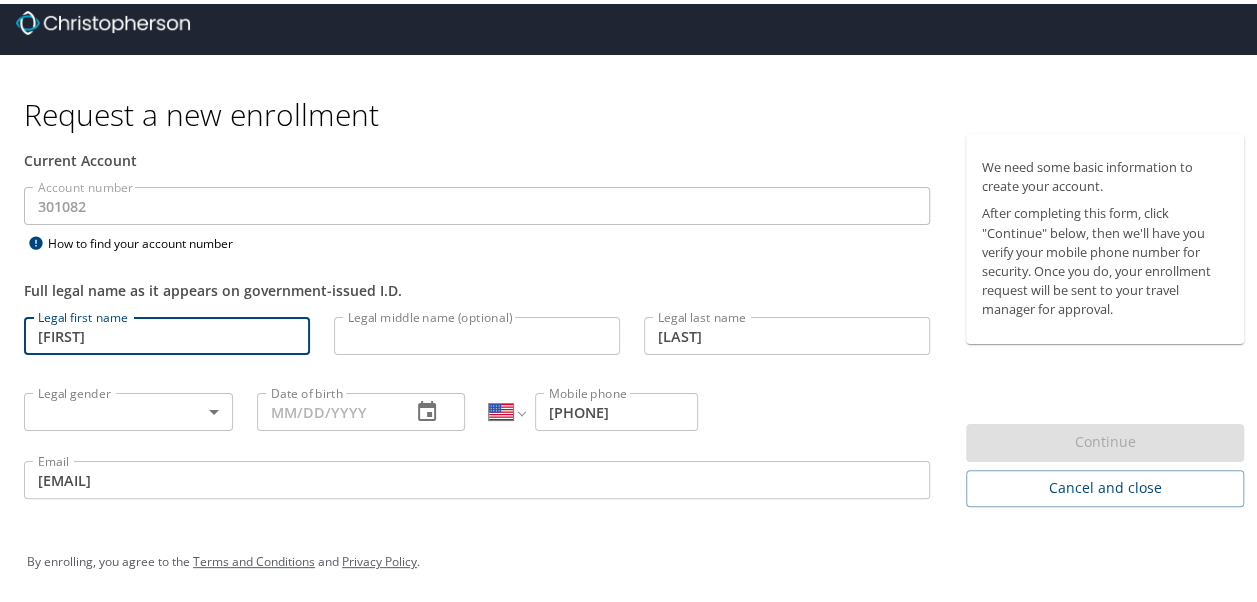 click on "Request a new enrollment Current Account Account number 301082 Account number  How to find your account number Full legal name as it appears on government-issued I.D. Legal first name Mehdi Legal first name Legal middle name (optional) Legal middle name (optional) Legal last name Kalantarzadeh Legal last name Legal gender ​ Legal gender Date of birth Date of birth International Afghanistan Åland Islands Albania Algeria American Samoa Andorra Angola Anguilla Antigua and Barbuda Argentina Armenia Aruba Ascension Island Australia Austria Azerbaijan Bahamas Bahrain Bangladesh Barbados Belarus Belgium Belize Benin Bermuda Bhutan Bolivia Bonaire, Sint Eustatius and Saba Bosnia and Herzegovina Botswana Brazil British Indian Ocean Territory Brunei Darussalam Bulgaria Burkina Faso Burma Burundi Cambodia Cameroon Canada Cape Verde Cayman Islands Central African Republic Chad Chile China Christmas Island Cocos (Keeling) Islands Colombia Comoros Congo Congo, Democratic Republic of the Cook Islands Costa Rica Croatia" at bounding box center [636, 288] 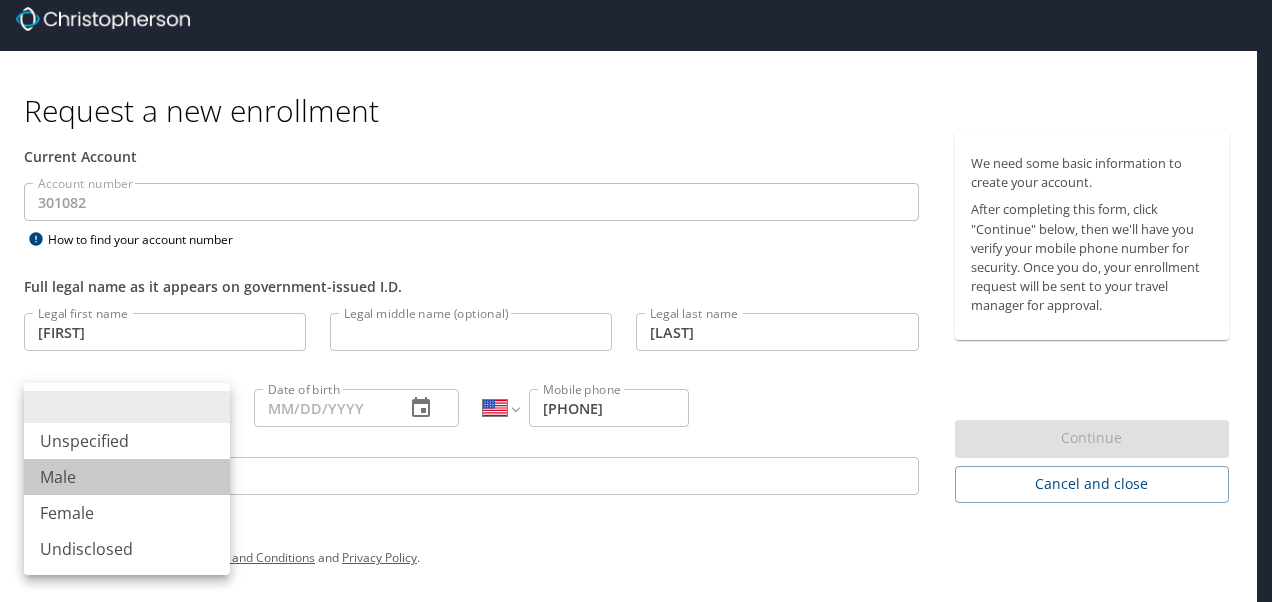 click on "Male" at bounding box center [127, 477] 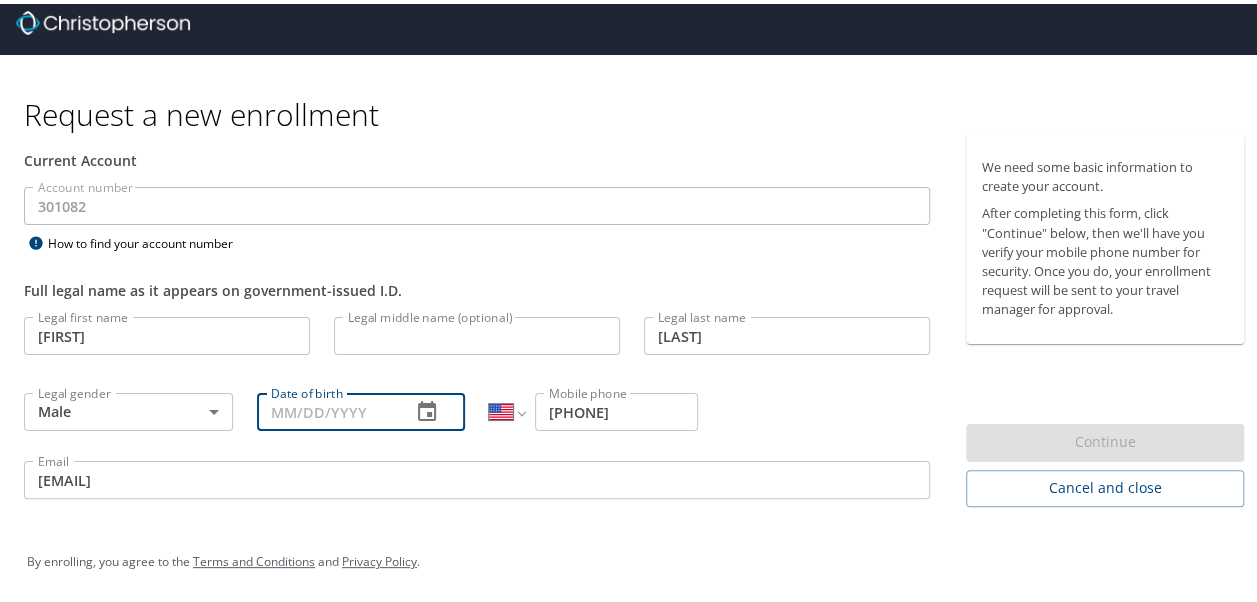 click on "Date of birth" at bounding box center [326, 408] 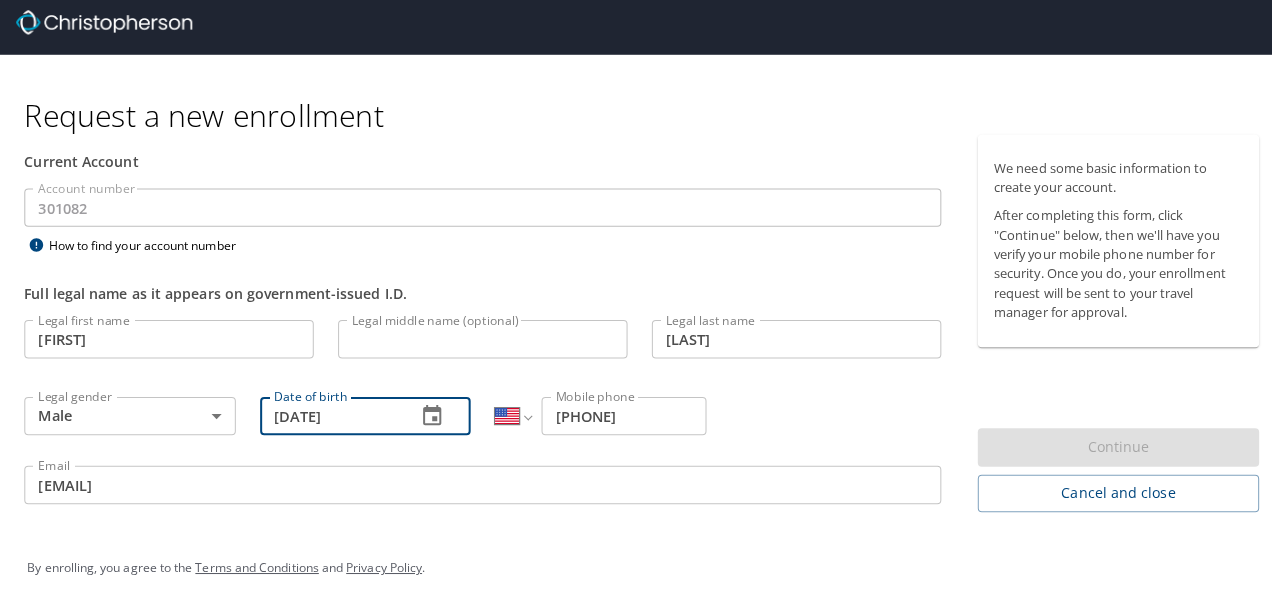 scroll, scrollTop: 13, scrollLeft: 0, axis: vertical 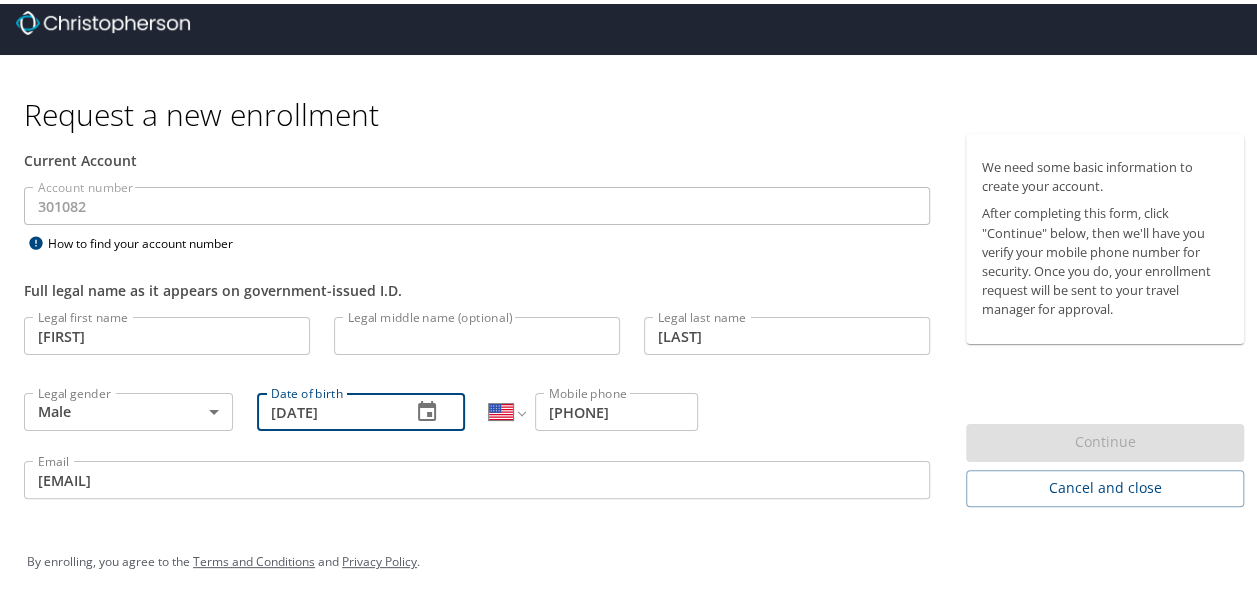 type on "02/10/1960" 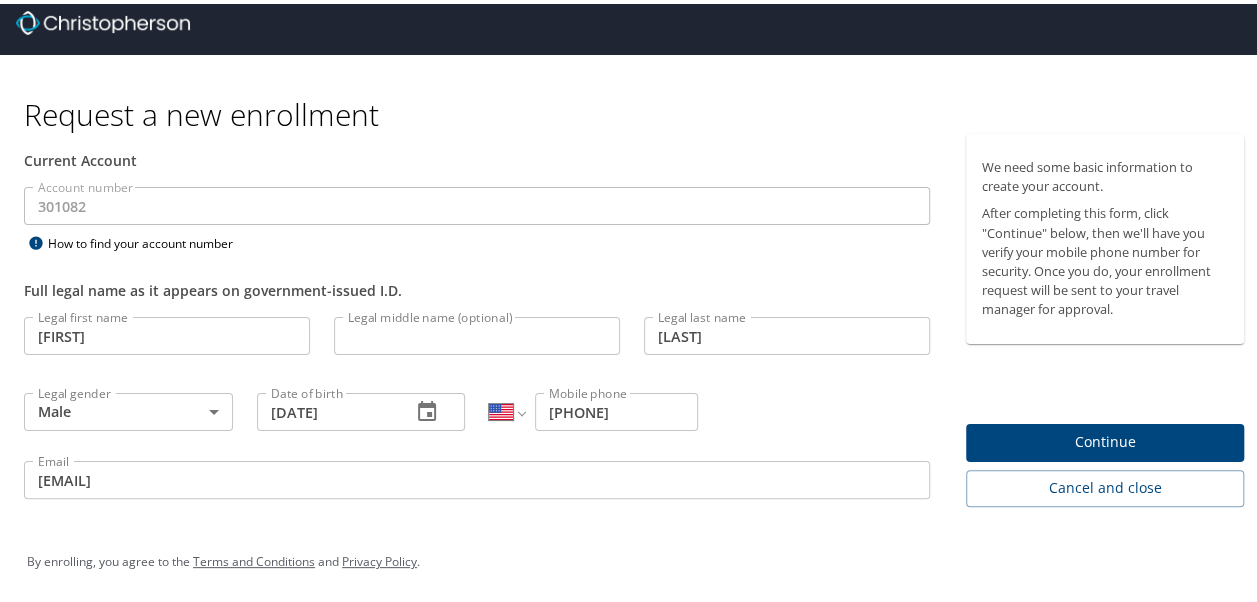 click on "Continue" at bounding box center [1105, 438] 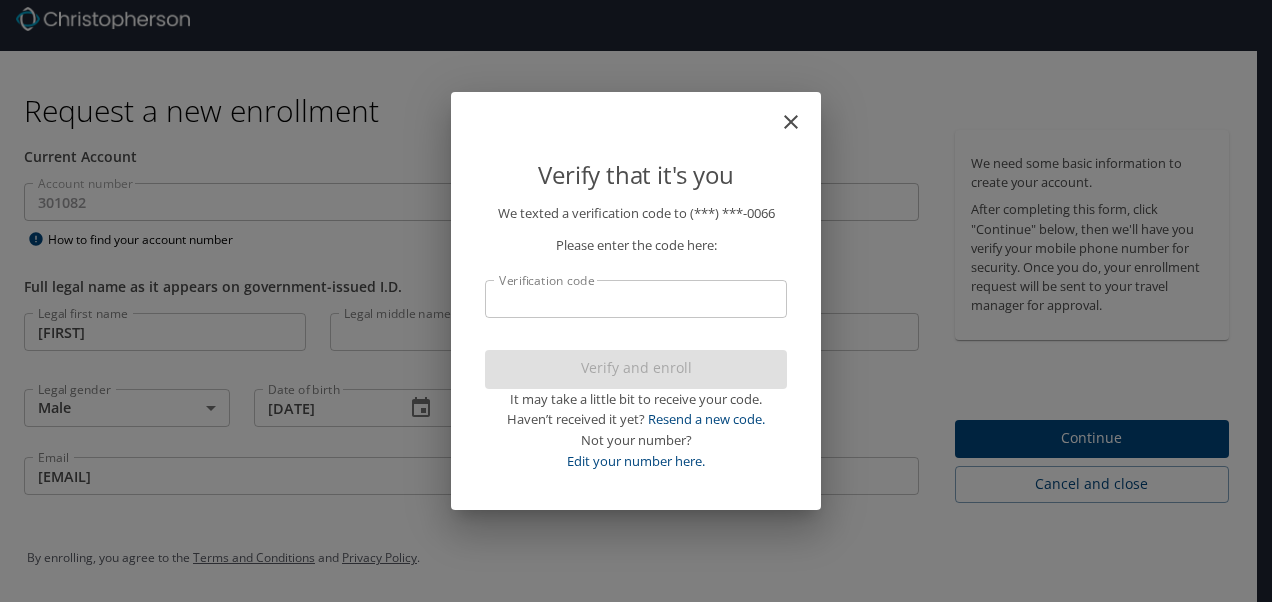 click on "Verification code" at bounding box center (636, 299) 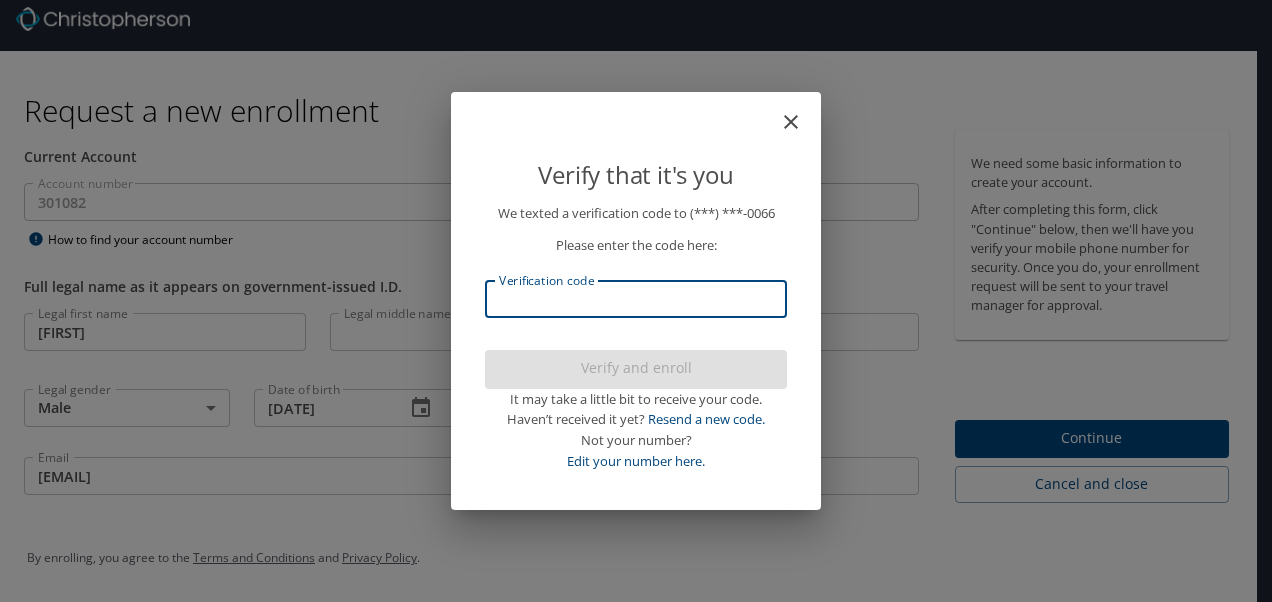 click on "Verification code" at bounding box center (636, 299) 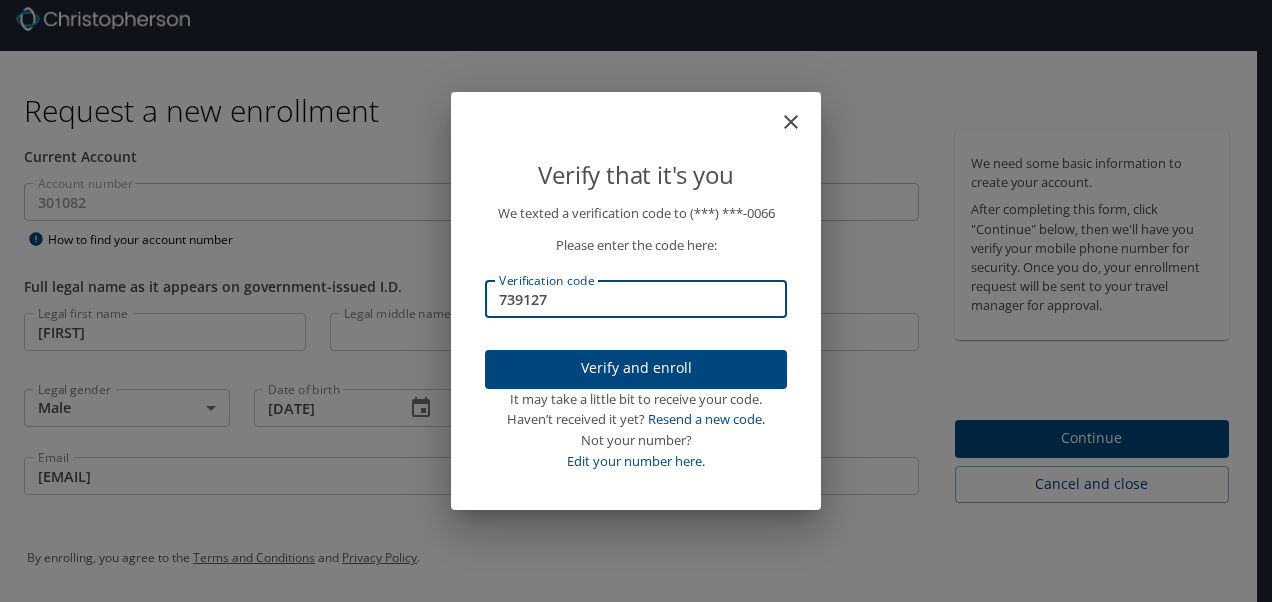 type on "739127" 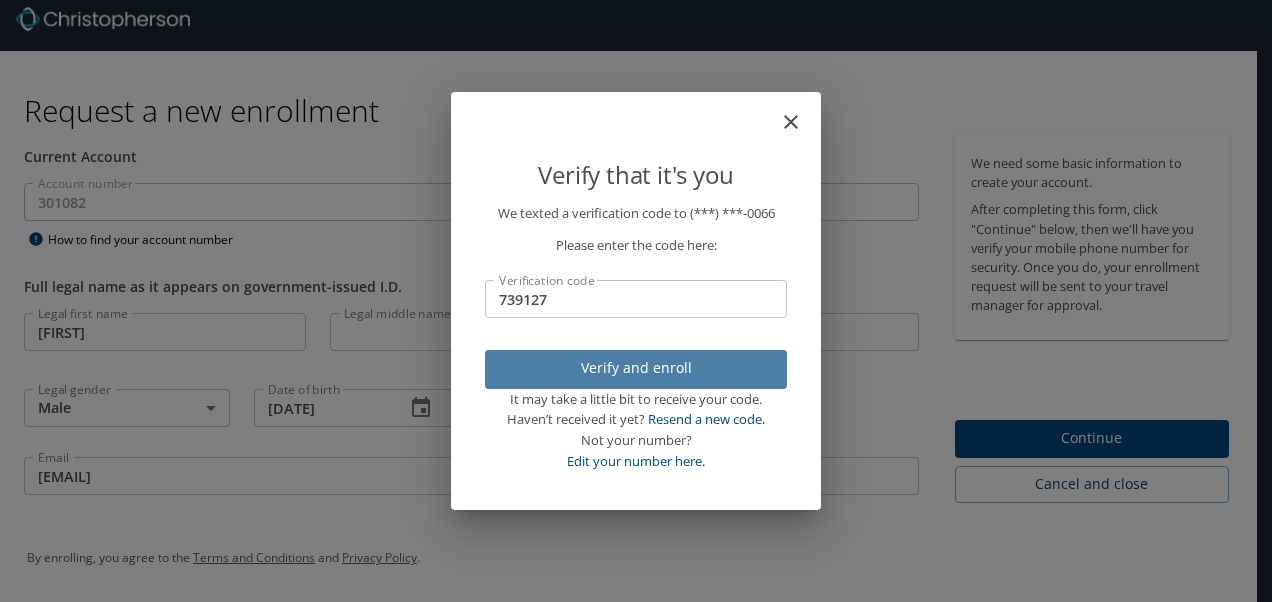 click on "Verify and enroll" at bounding box center [636, 368] 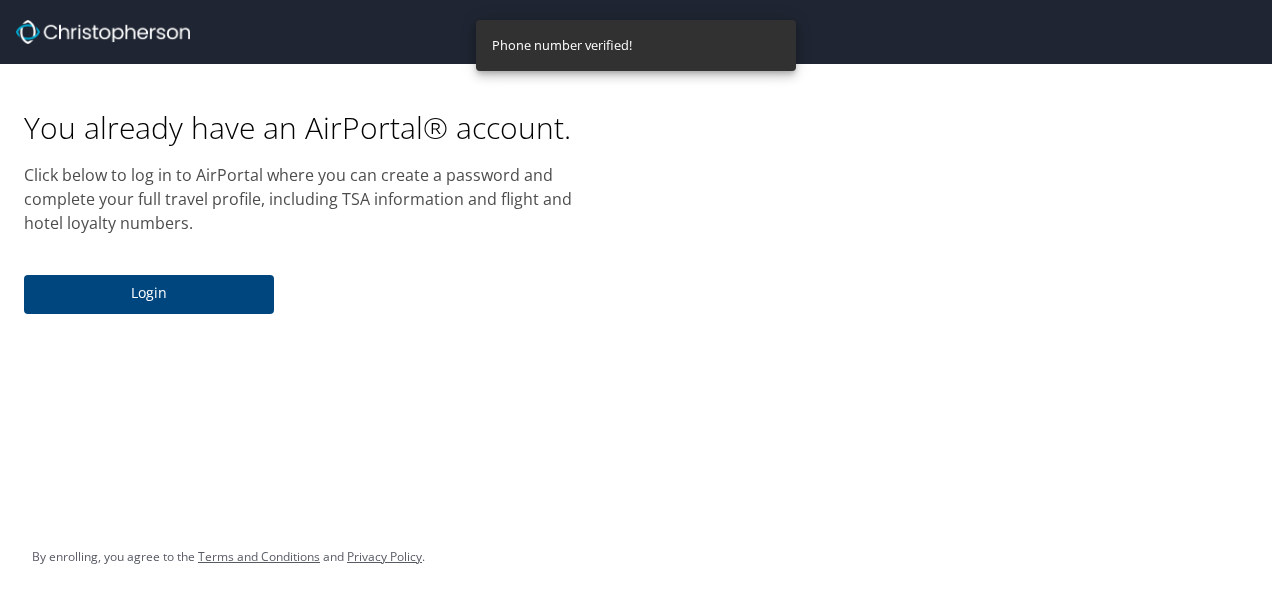 scroll, scrollTop: 0, scrollLeft: 0, axis: both 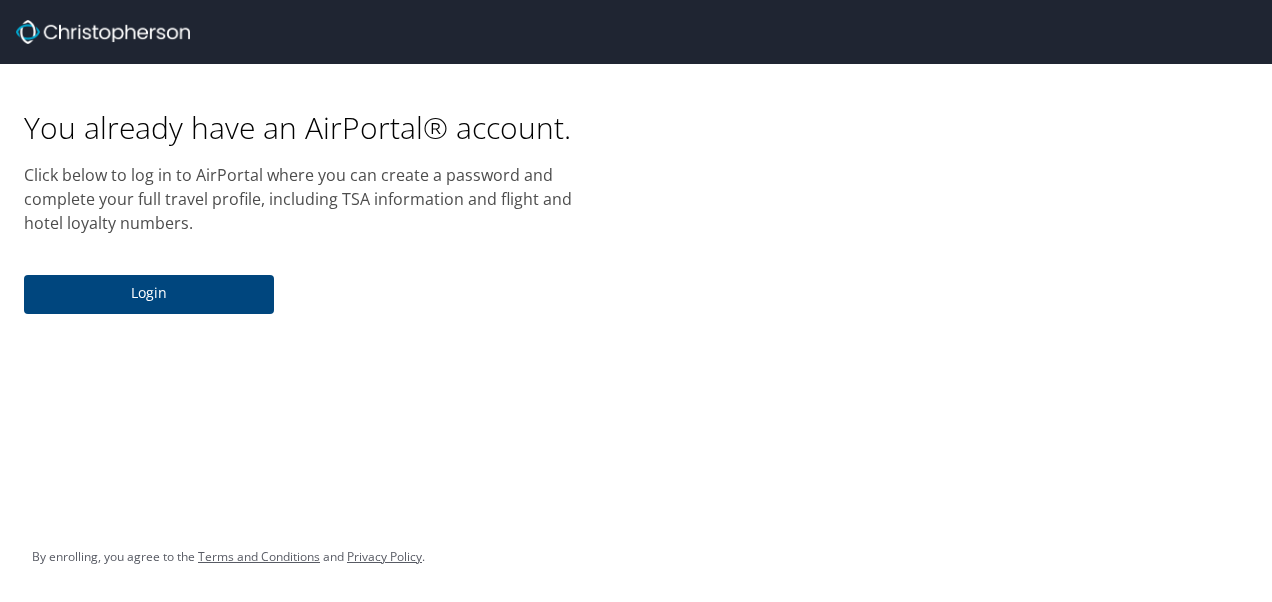 click on "Login" at bounding box center [149, 293] 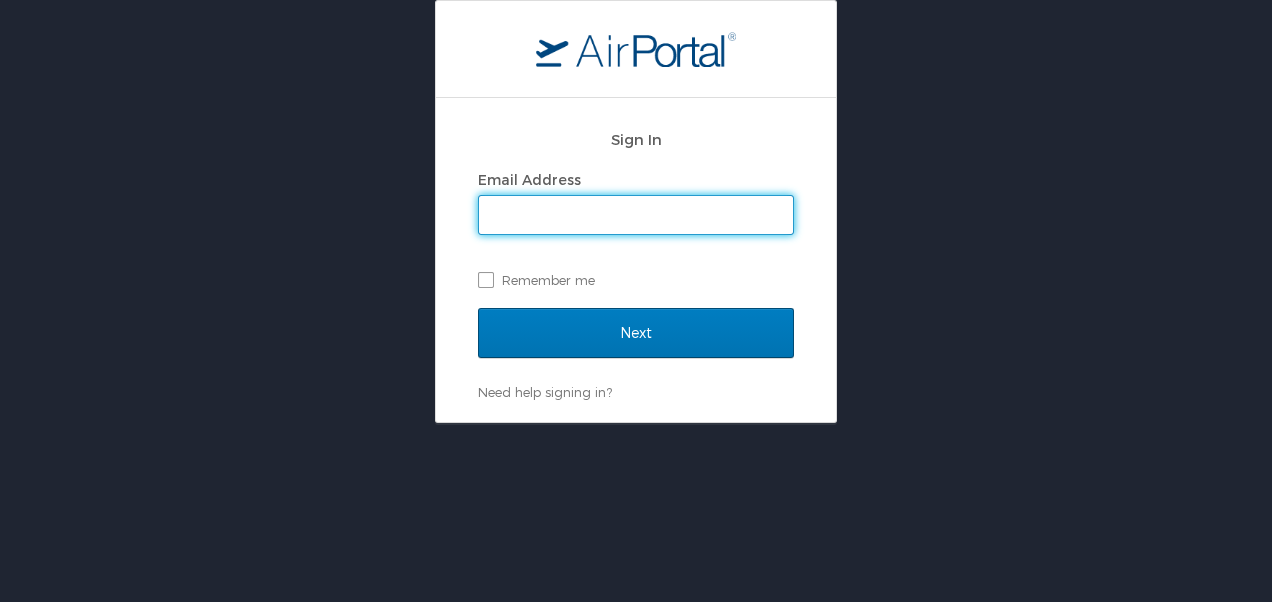 click on "Email Address" at bounding box center [636, 215] 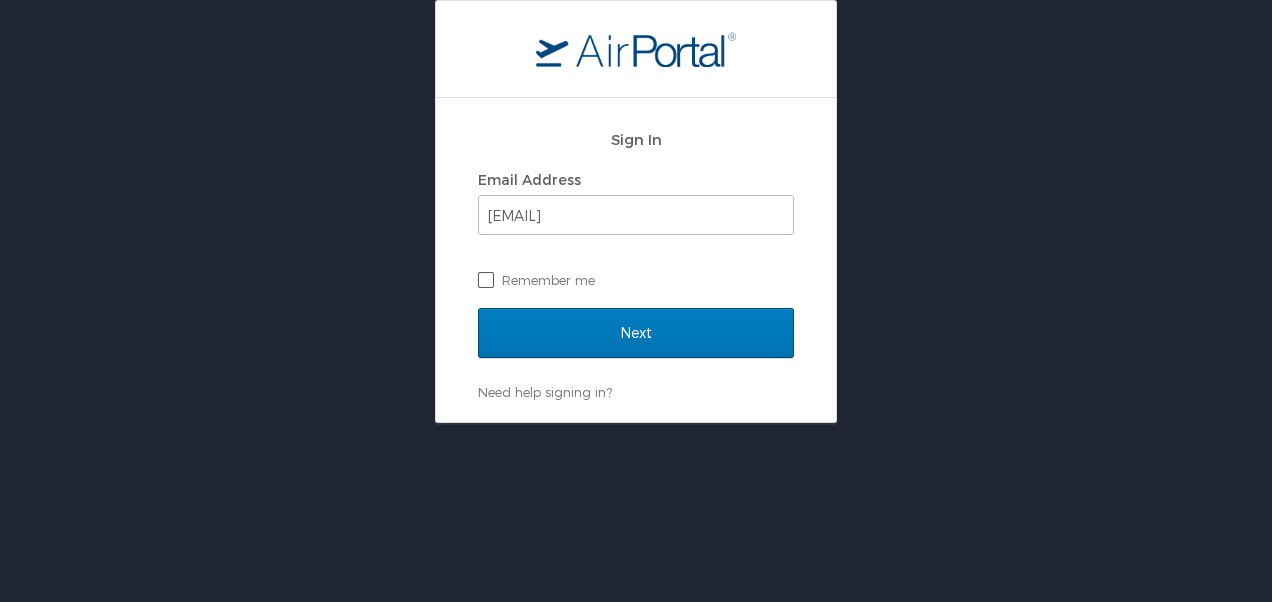 click on "Remember me" at bounding box center (636, 280) 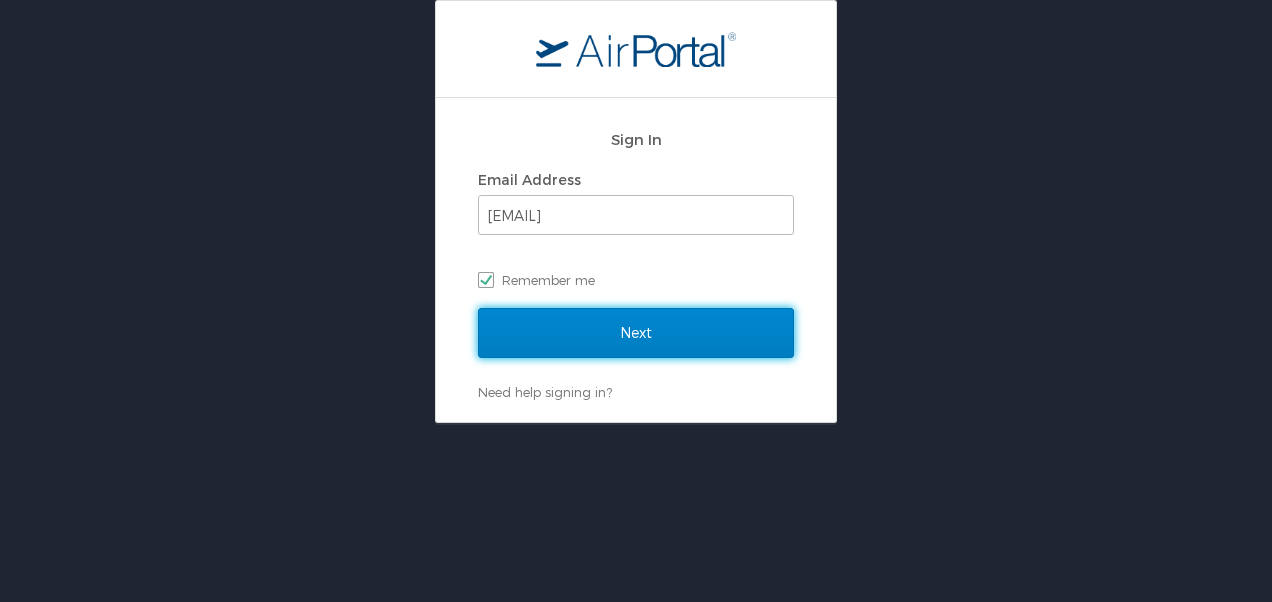 click on "Next" at bounding box center (636, 333) 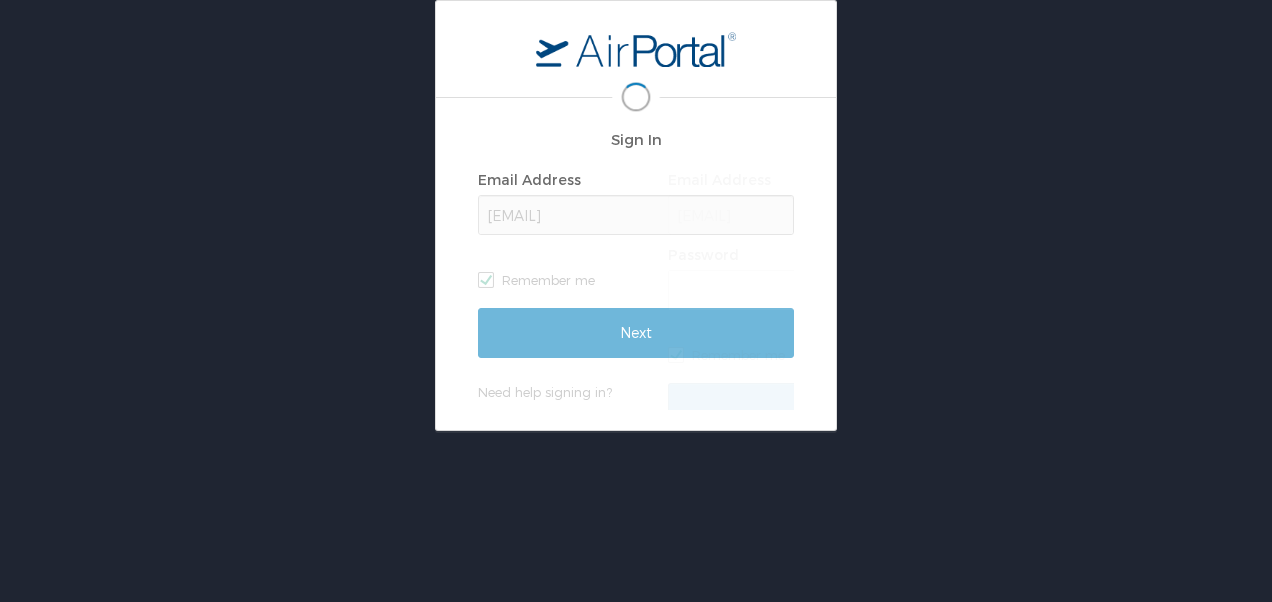 scroll, scrollTop: 0, scrollLeft: 0, axis: both 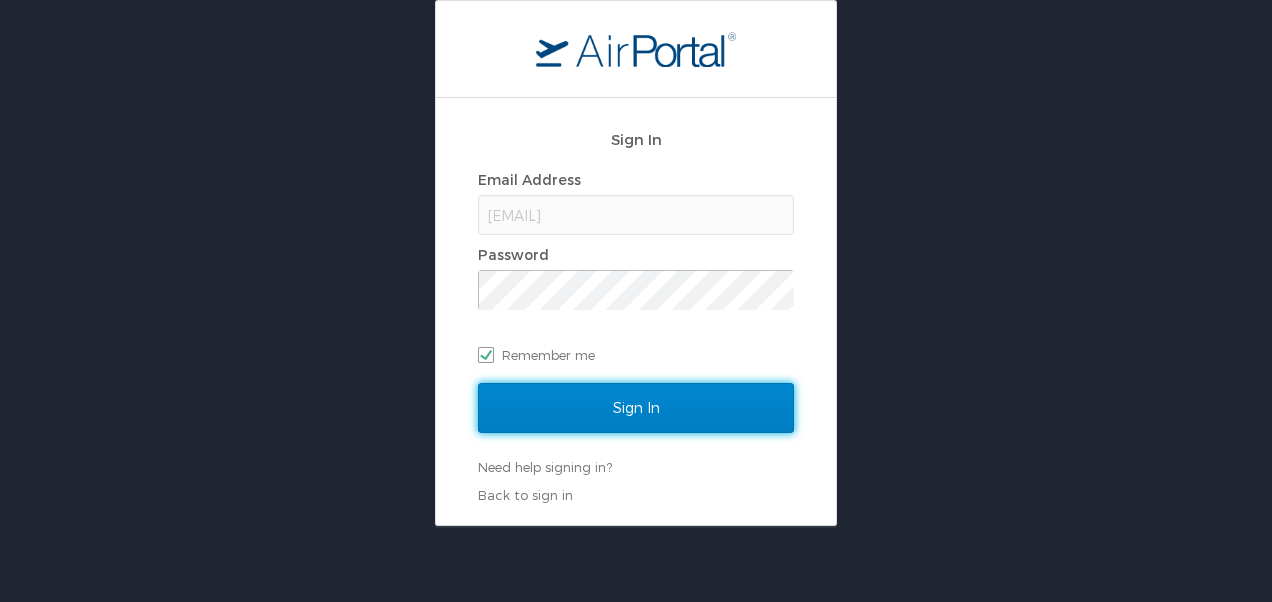 click on "Sign In" at bounding box center (636, 408) 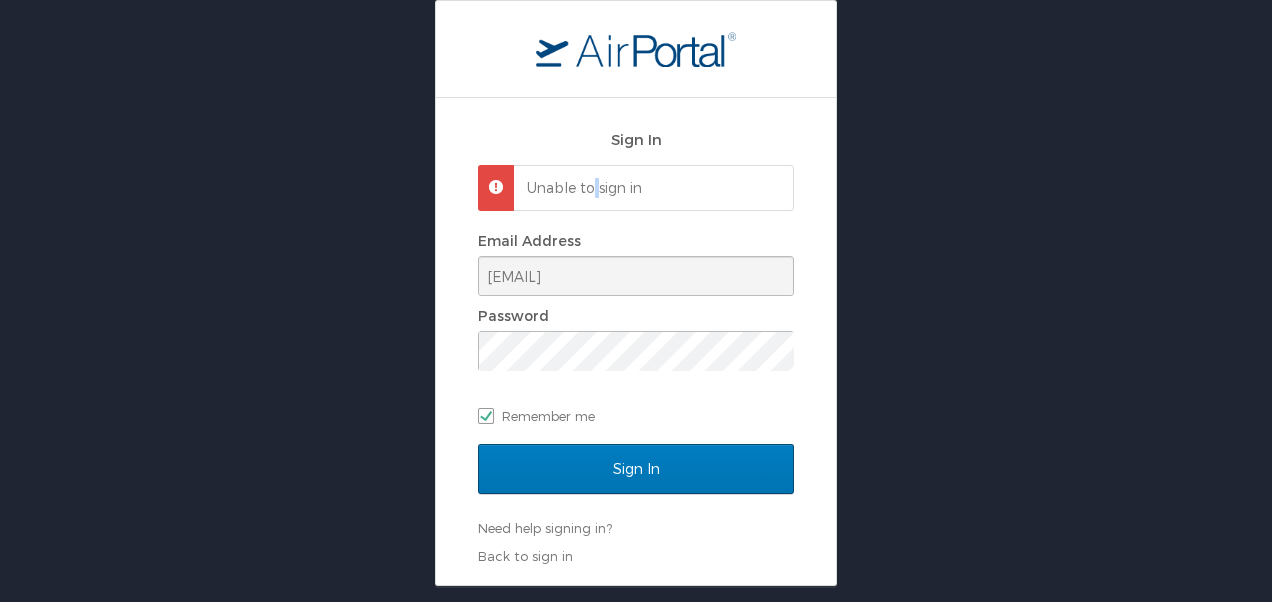 click on "Unable to sign in" at bounding box center [651, 188] 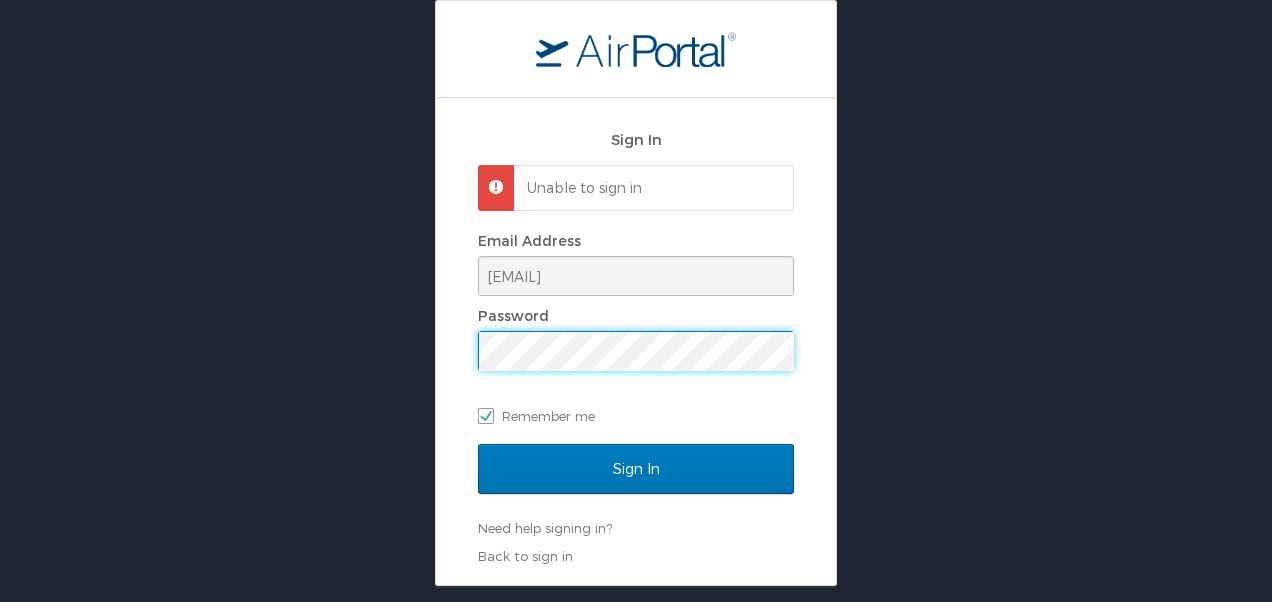 select on "US" 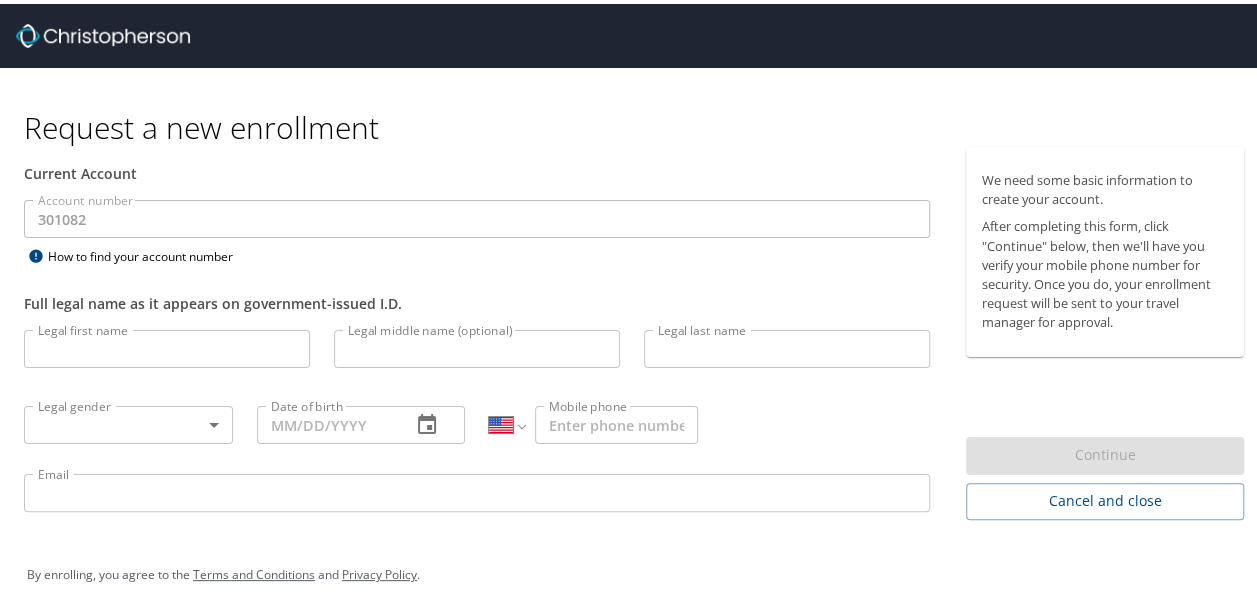 click on "Email" at bounding box center (477, 489) 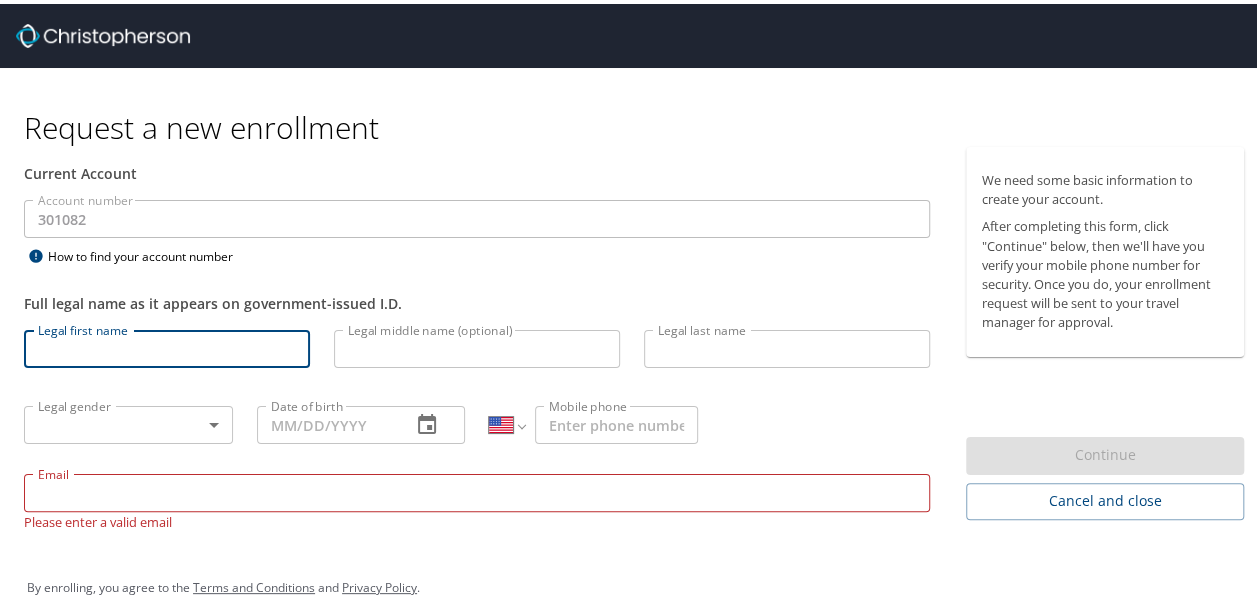 click on "Legal first name" at bounding box center (167, 345) 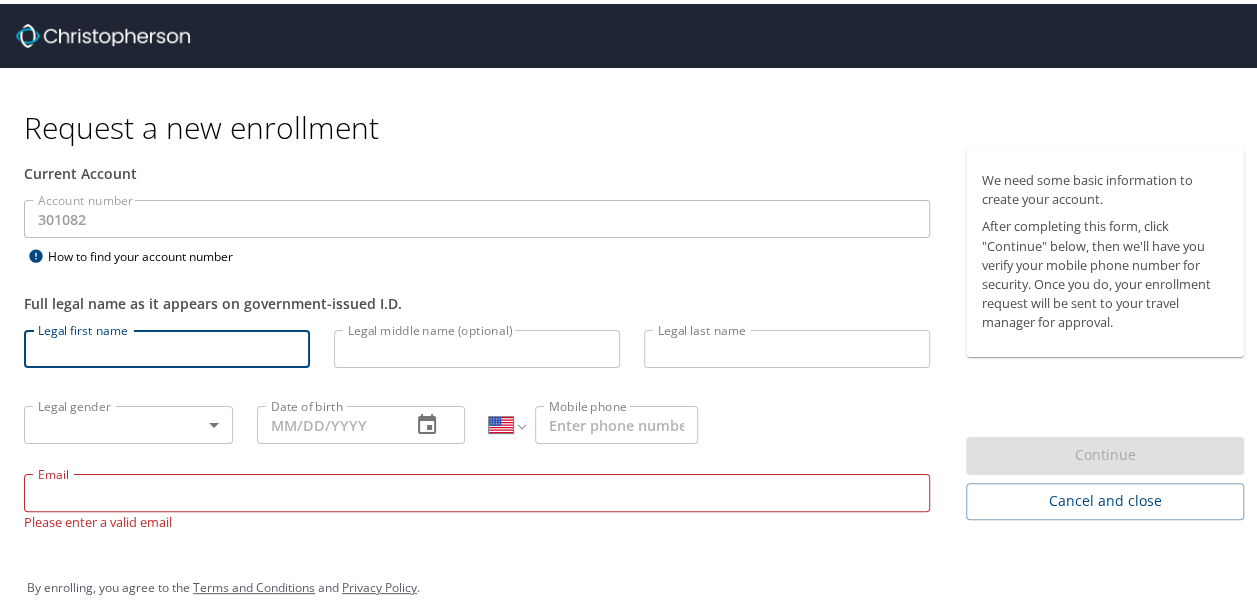 type on "Mehdi" 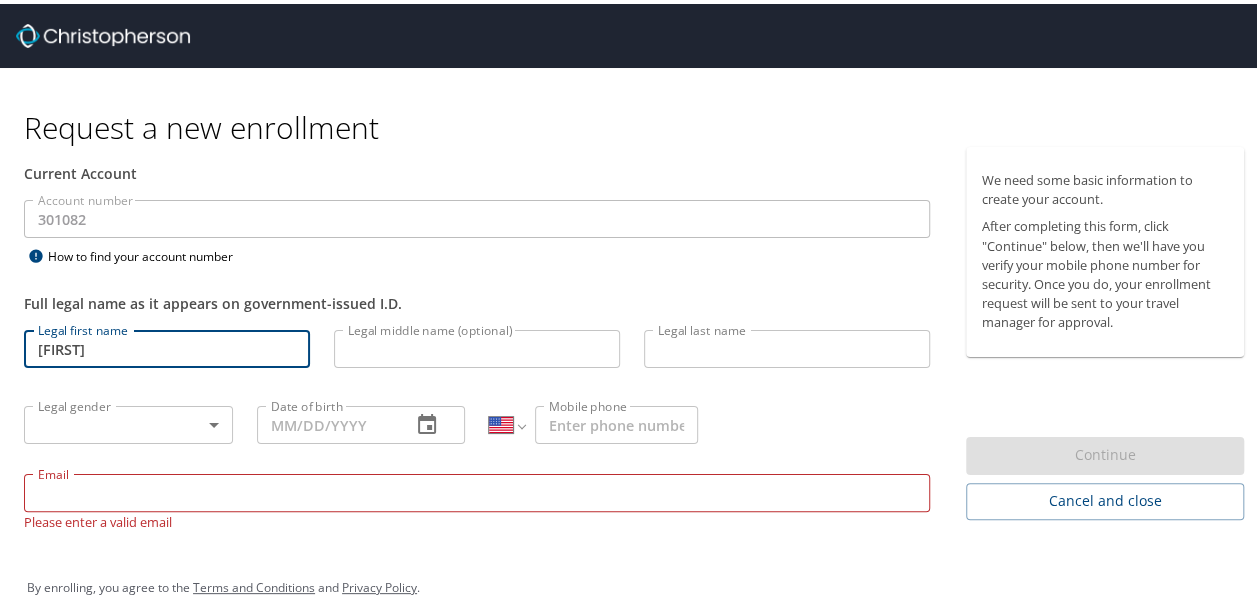 type on "Kalantarzadeh" 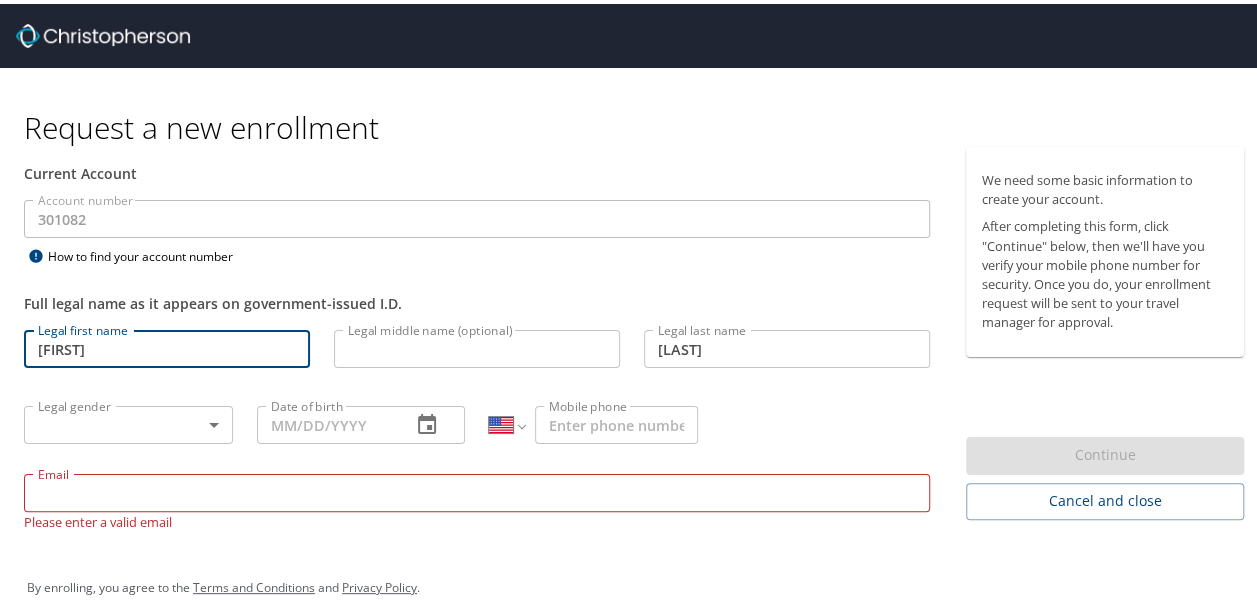 type on "1 (270) 933-0066" 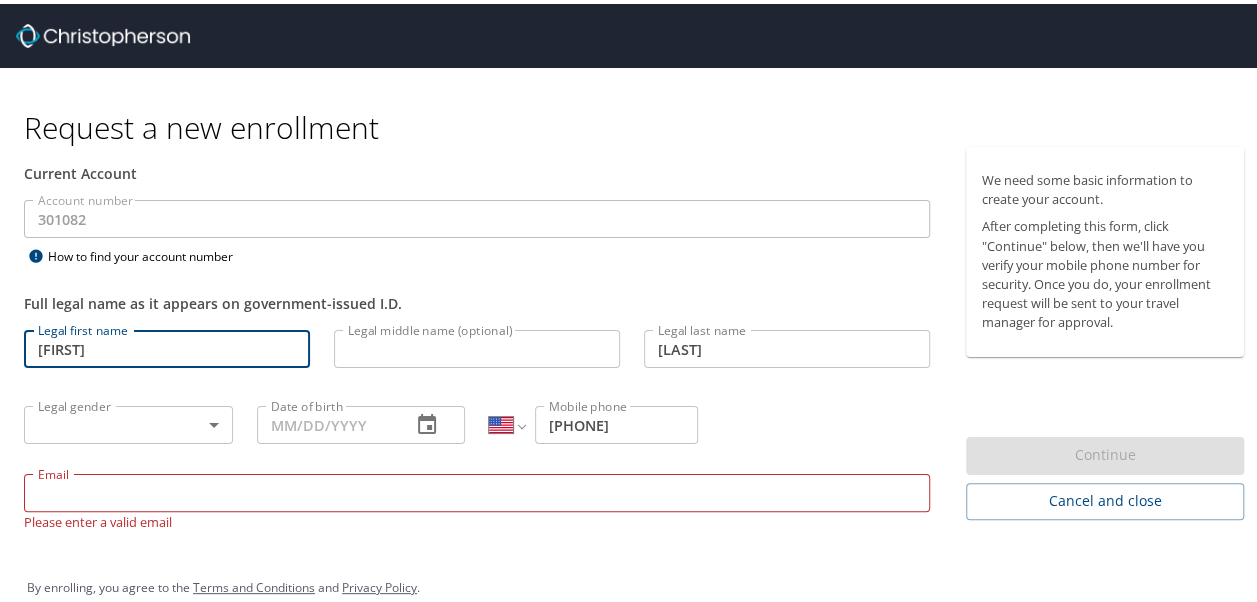 type on "mehkal@live.com" 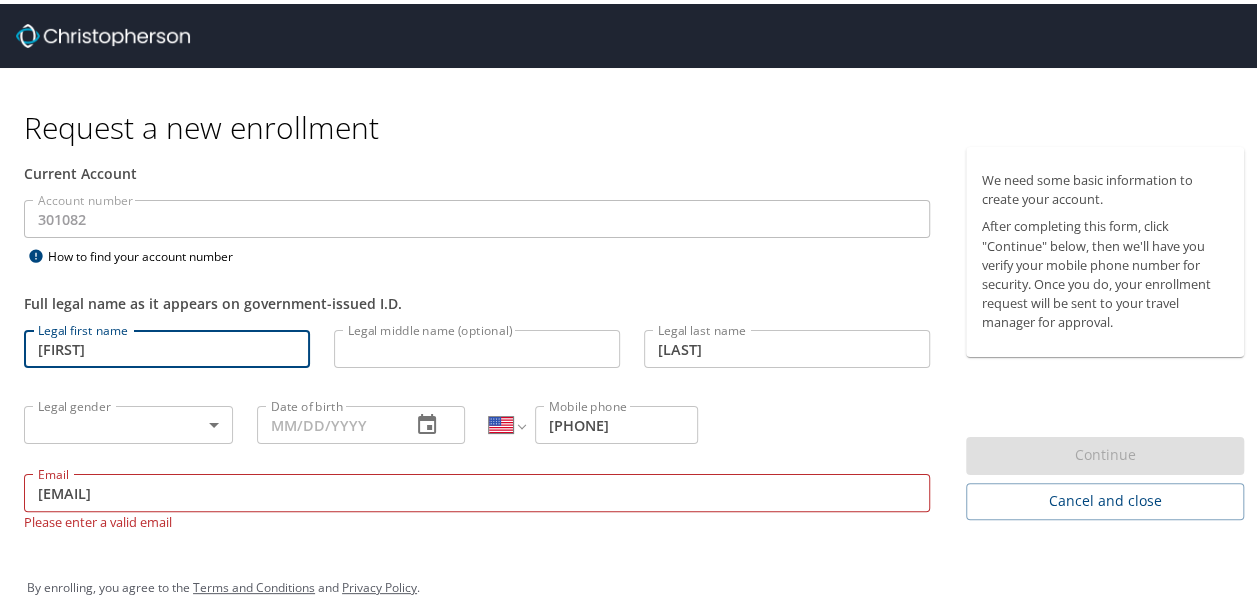 click on "Request a new enrollment Current Account Account number 301082 Account number  How to find your account number Full legal name as it appears on government-issued I.D. Legal first name Mehdi Legal first name Legal middle name (optional) Legal middle name (optional) Legal last name Kalantarzadeh Legal last name Legal gender ​ Legal gender Date of birth Date of birth International Afghanistan Åland Islands Albania Algeria American Samoa Andorra Angola Anguilla Antigua and Barbuda Argentina Armenia Aruba Ascension Island Australia Austria Azerbaijan Bahamas Bahrain Bangladesh Barbados Belarus Belgium Belize Benin Bermuda Bhutan Bolivia Bonaire, Sint Eustatius and Saba Bosnia and Herzegovina Botswana Brazil British Indian Ocean Territory Brunei Darussalam Bulgaria Burkina Faso Burma Burundi Cambodia Cameroon Canada Cape Verde Cayman Islands Central African Republic Chad Chile China Christmas Island Cocos (Keeling) Islands Colombia Comoros Congo Congo, Democratic Republic of the Cook Islands Costa Rica Croatia" at bounding box center [636, 301] 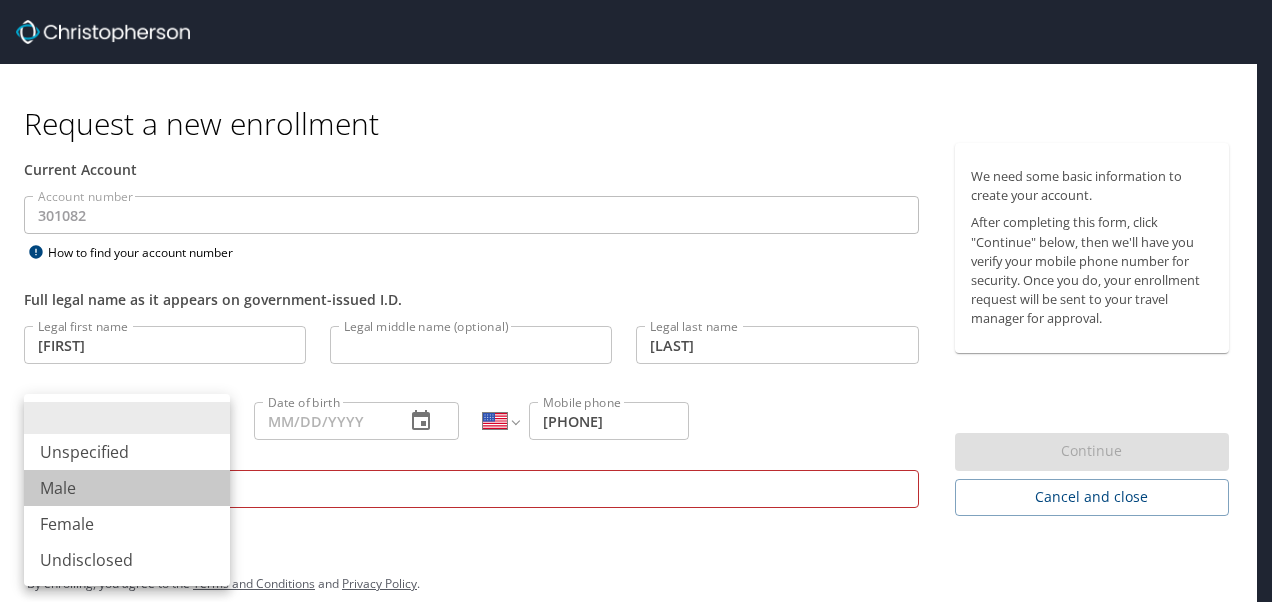 click on "Male" at bounding box center [127, 488] 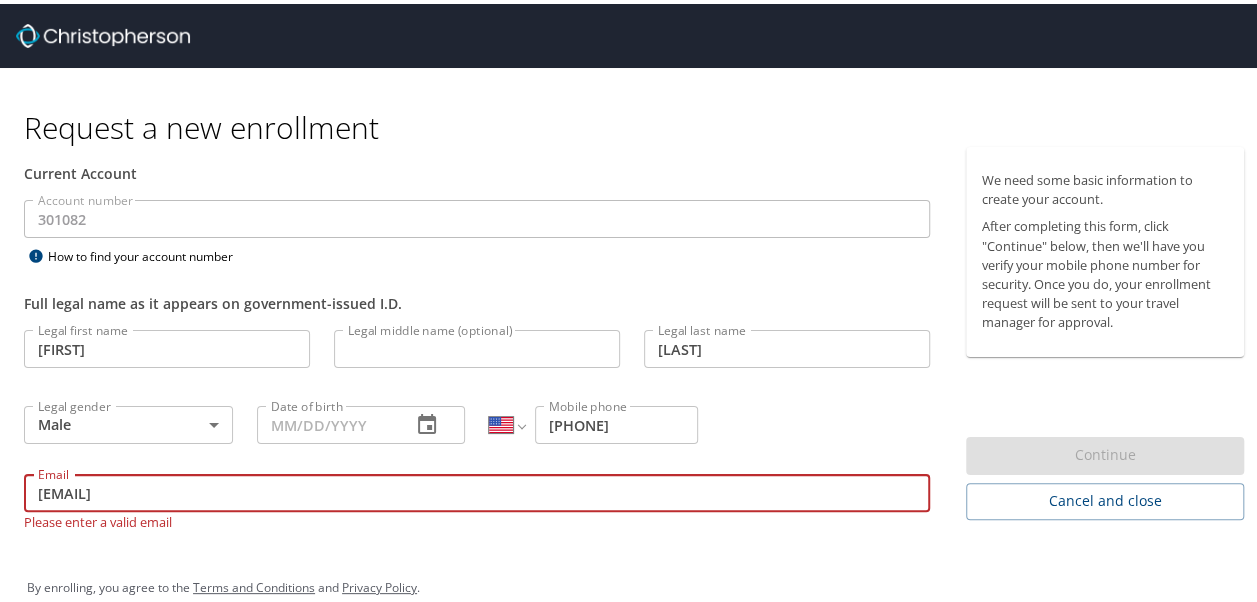 click on "mehkal@live.com" at bounding box center (477, 489) 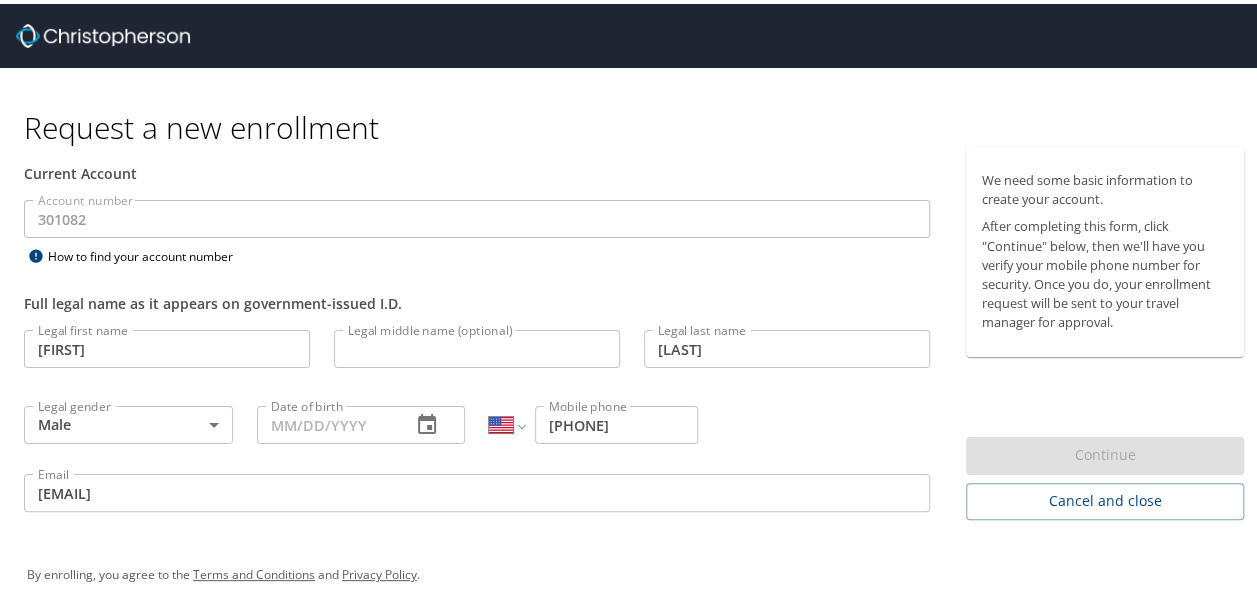 click on "Email mehkal@live.com Email" at bounding box center (477, 492) 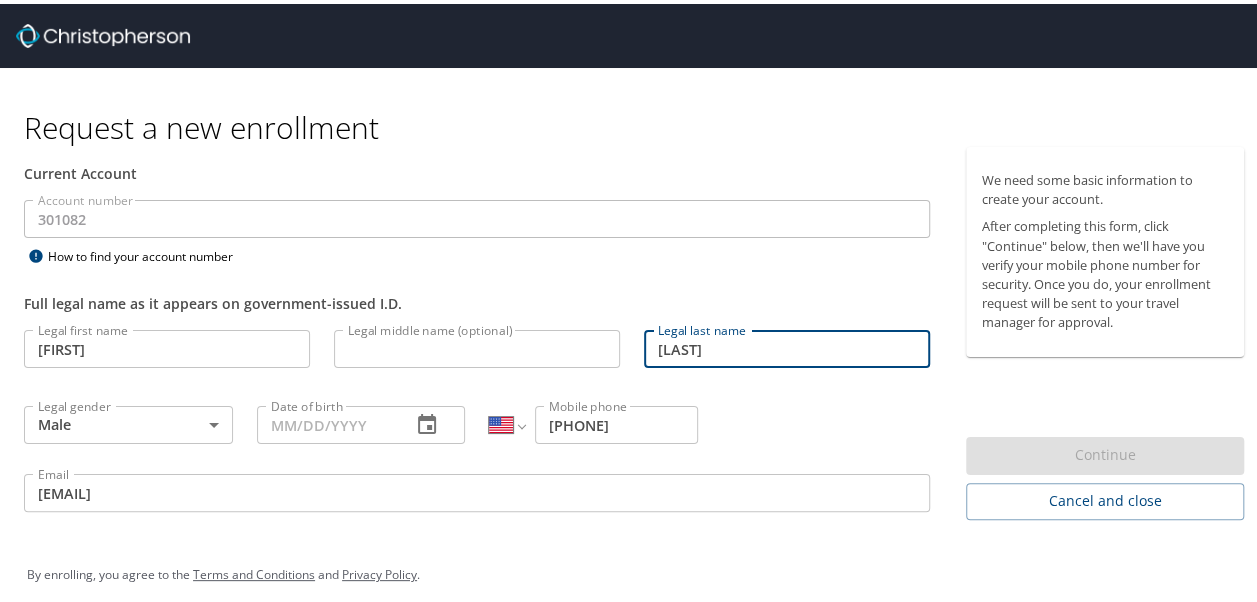 click on "Full legal name as it appears on government-issued I.D." at bounding box center (477, 289) 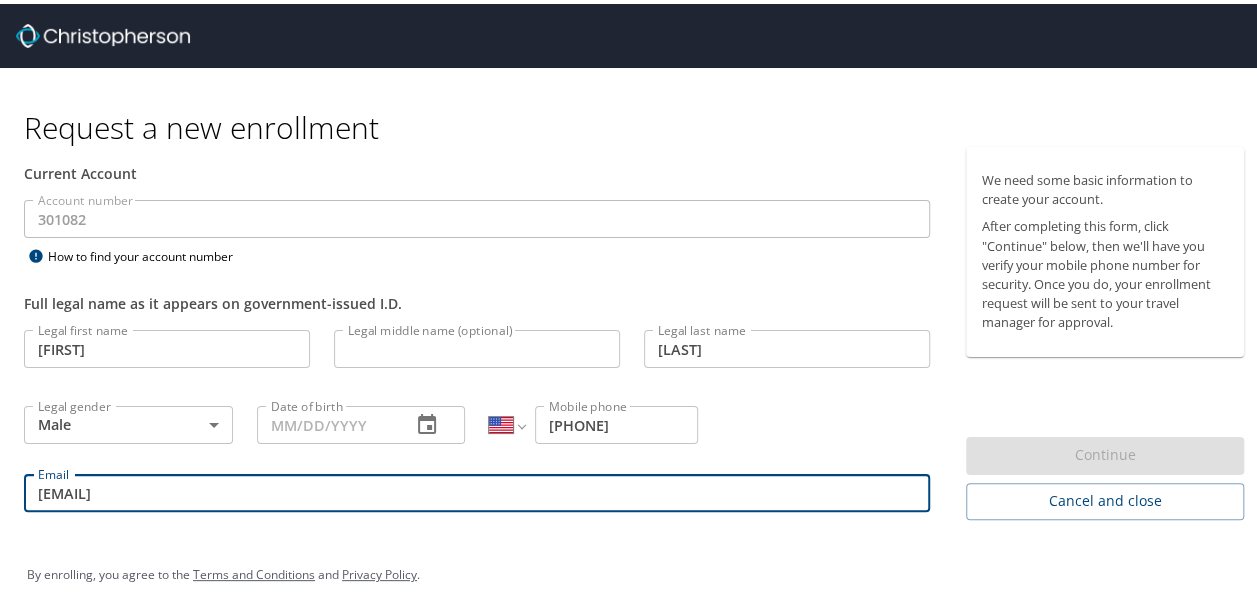 drag, startPoint x: 372, startPoint y: 499, endPoint x: 352, endPoint y: 504, distance: 20.615528 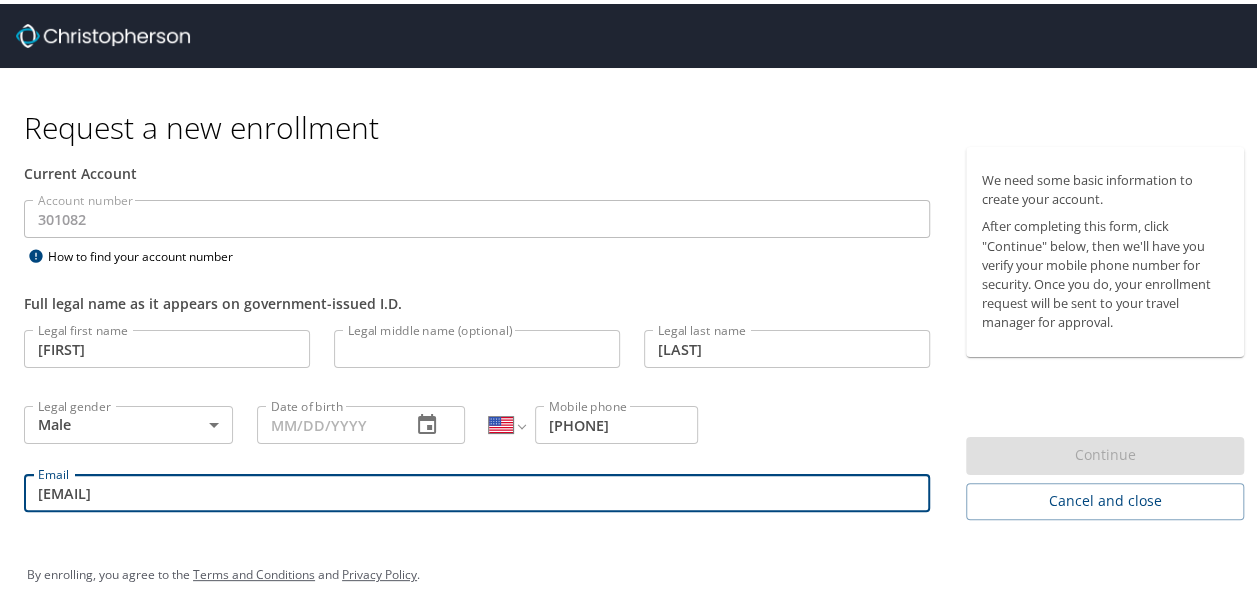 click on "mehkal@live.com" at bounding box center [477, 489] 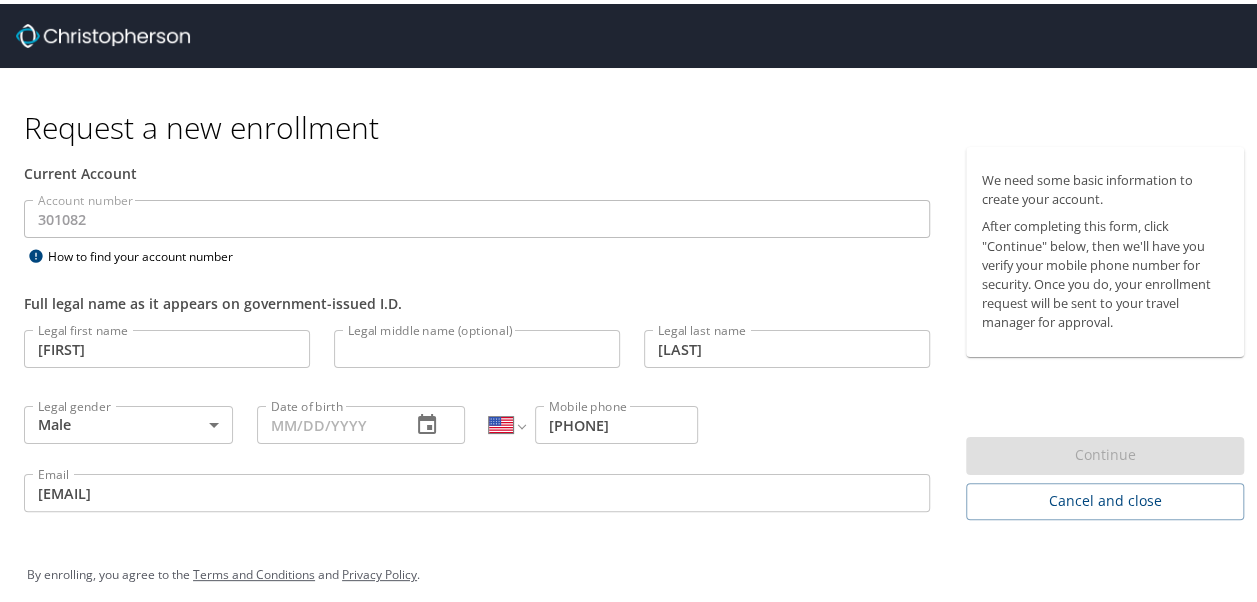 click at bounding box center [477, 511] 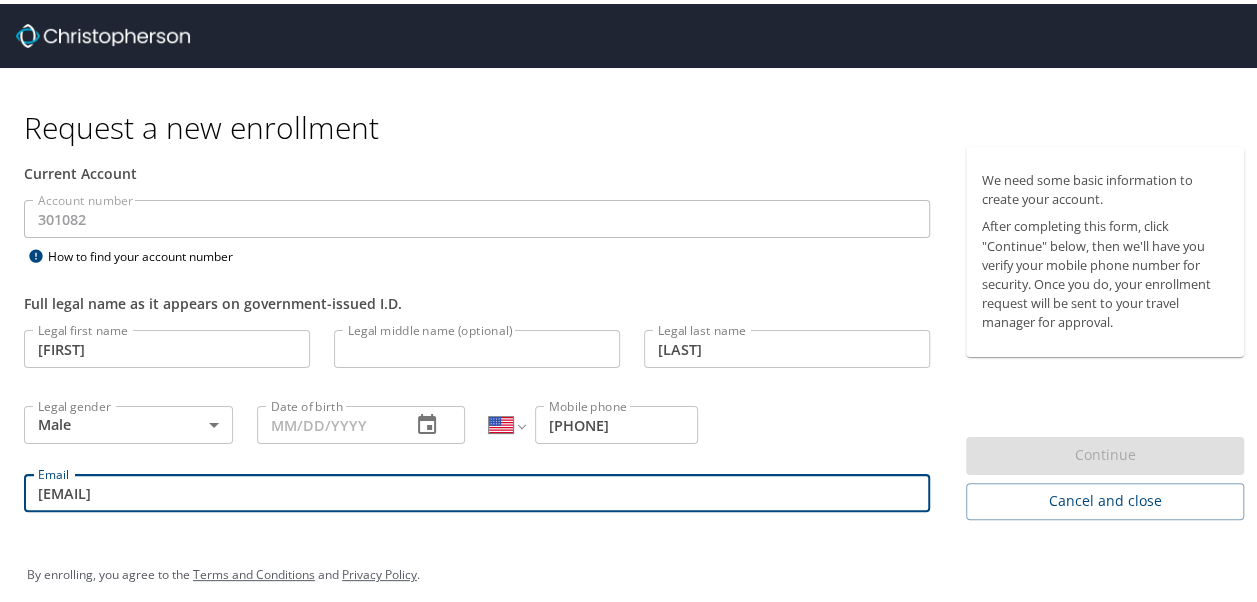 click on "Full legal name as it appears on government-issued I.D." at bounding box center (477, 289) 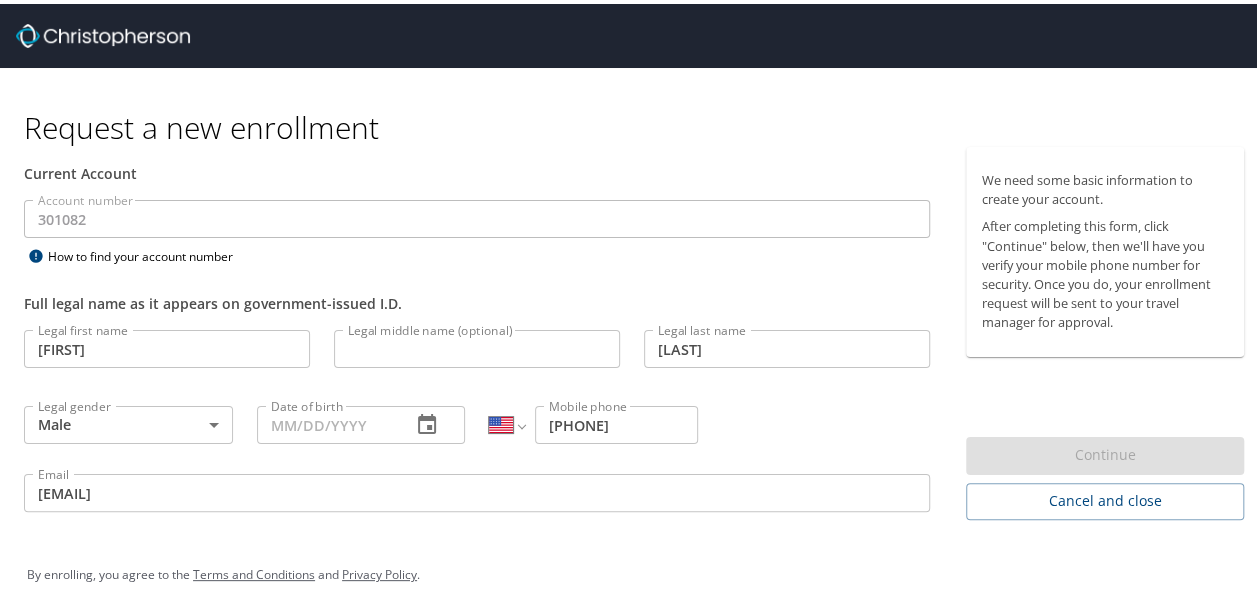 click on "Date of birth" at bounding box center (326, 421) 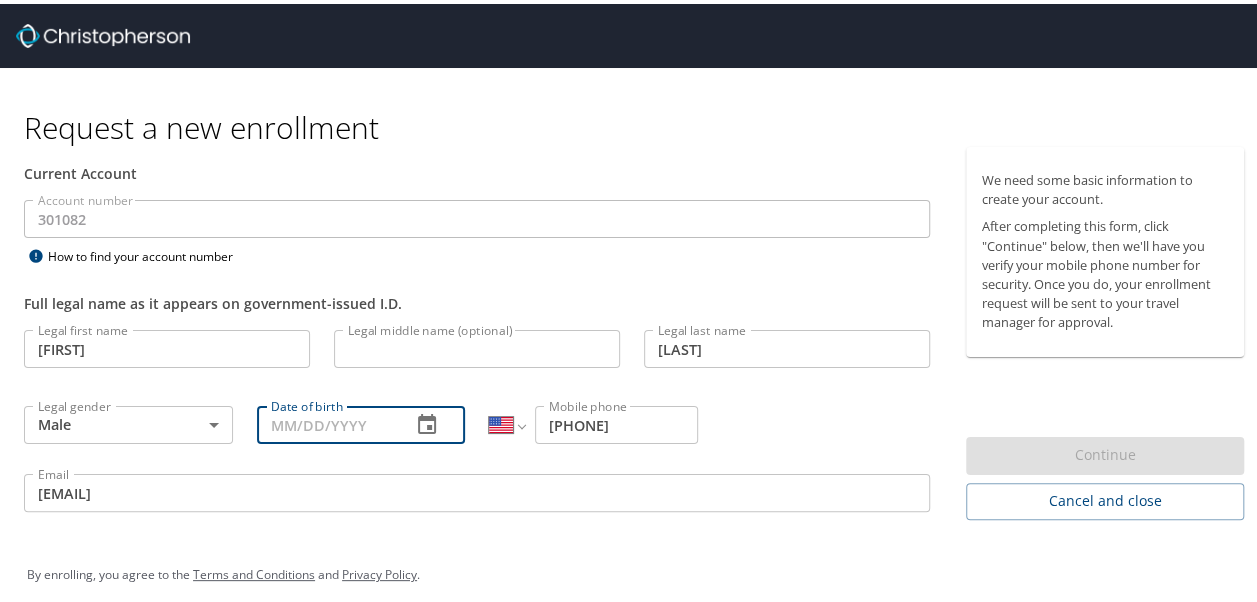 type on "02/10/1960" 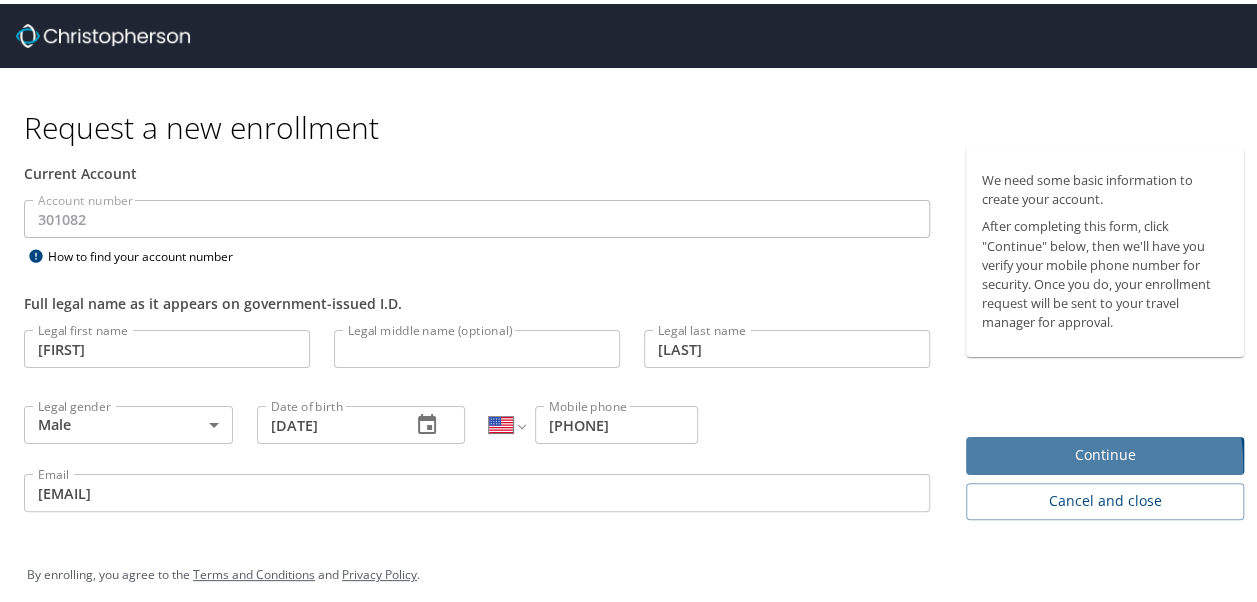 click on "Continue" at bounding box center [1105, 451] 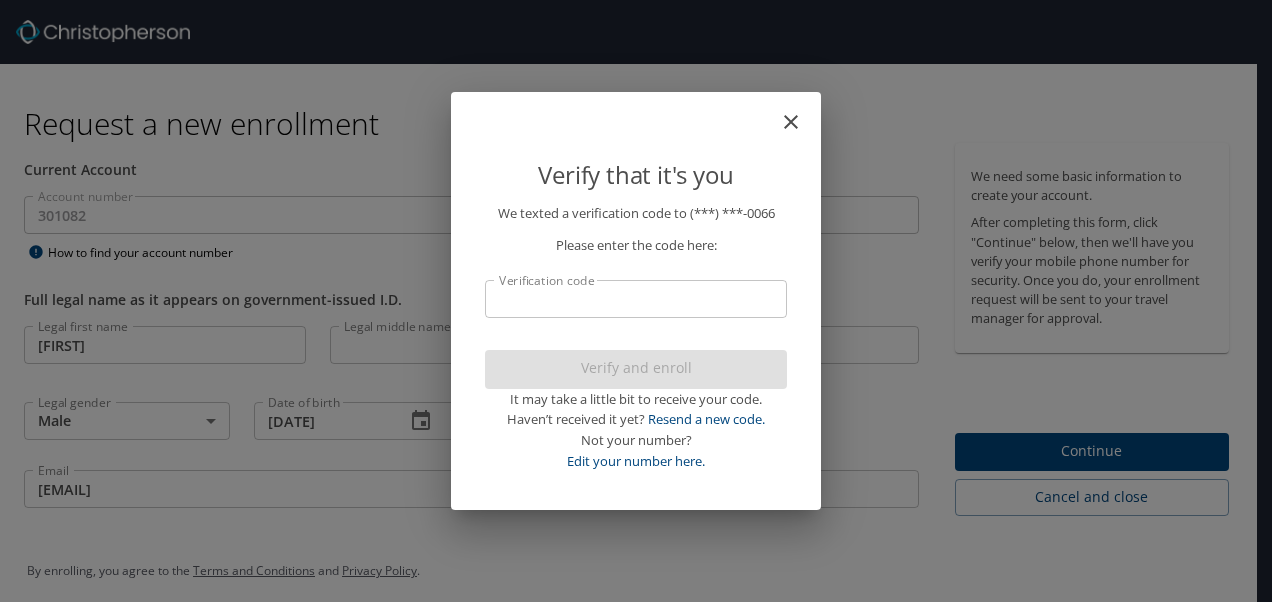 click on "Verification code" at bounding box center (636, 299) 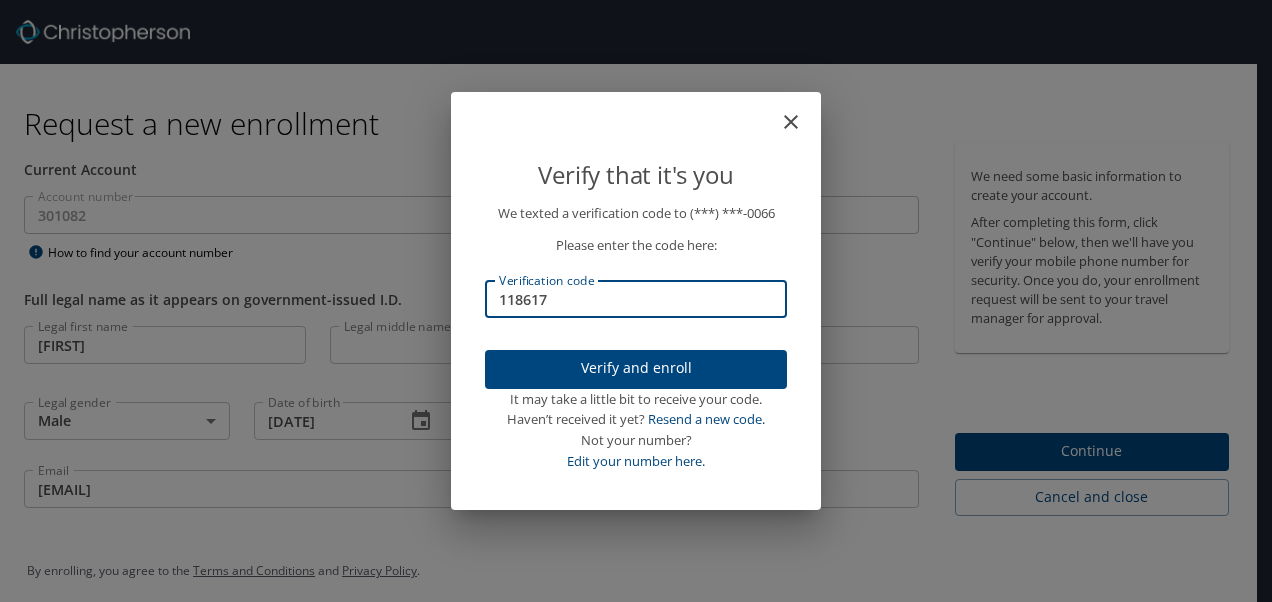 type on "118617" 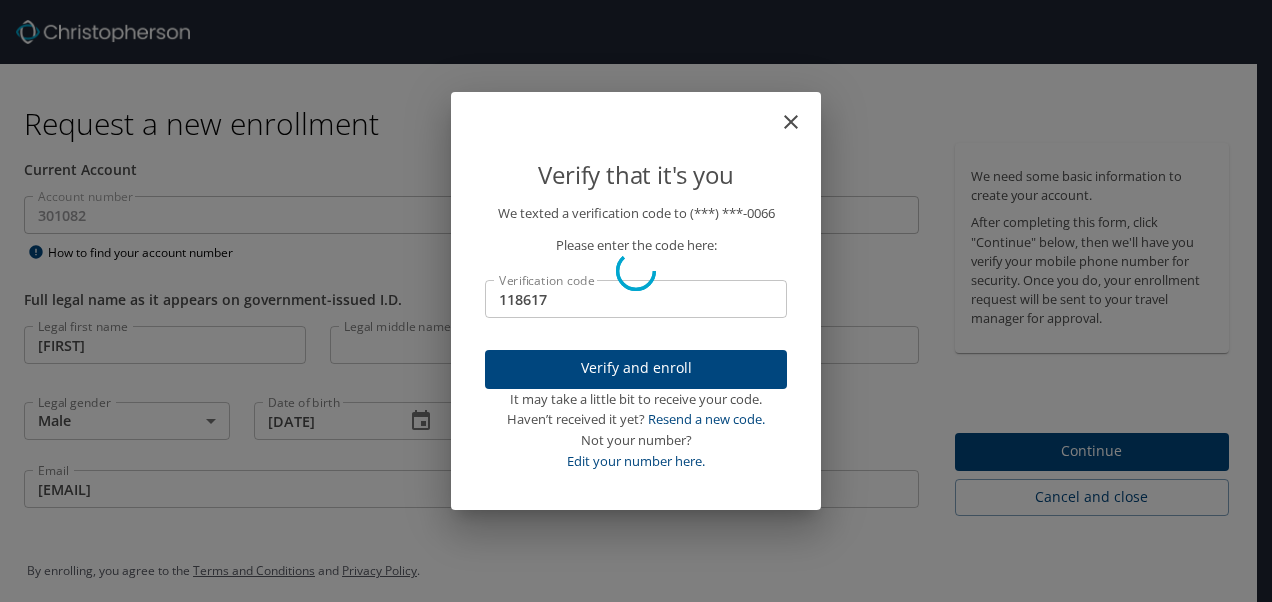 type 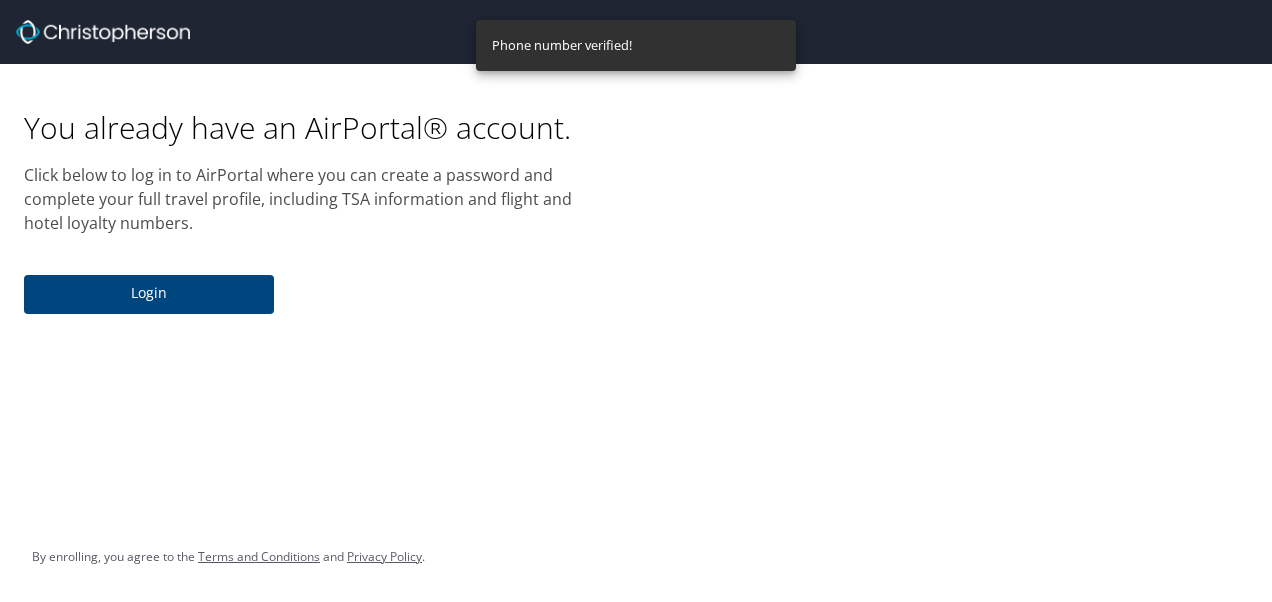 click on "Login" at bounding box center (149, 293) 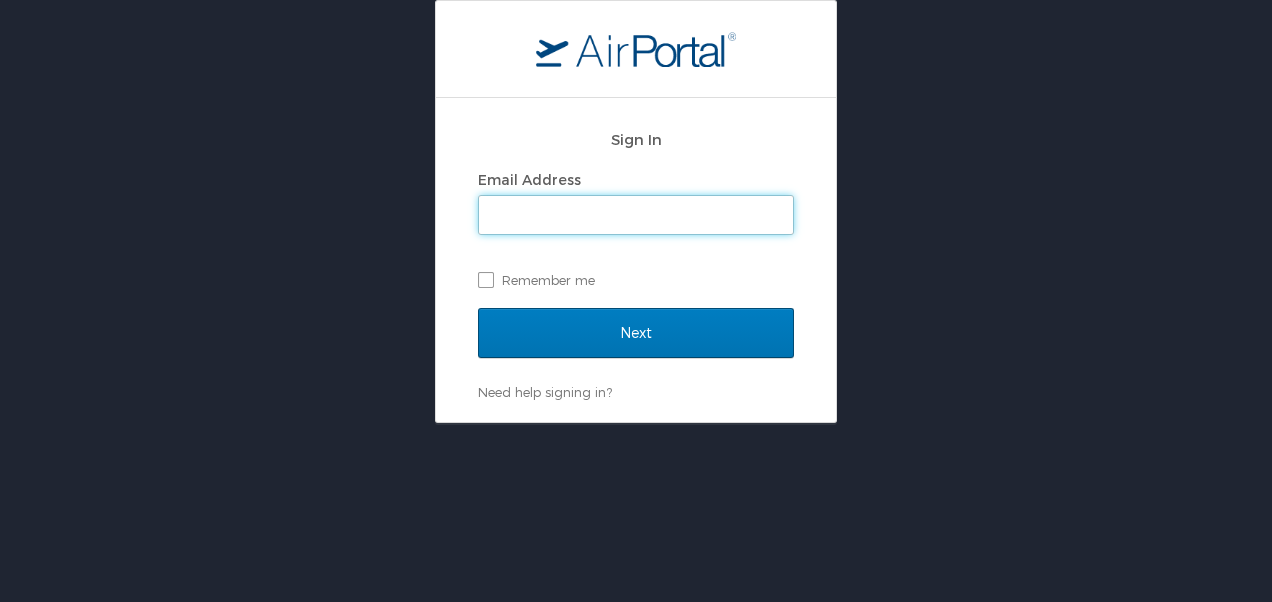 scroll, scrollTop: 0, scrollLeft: 0, axis: both 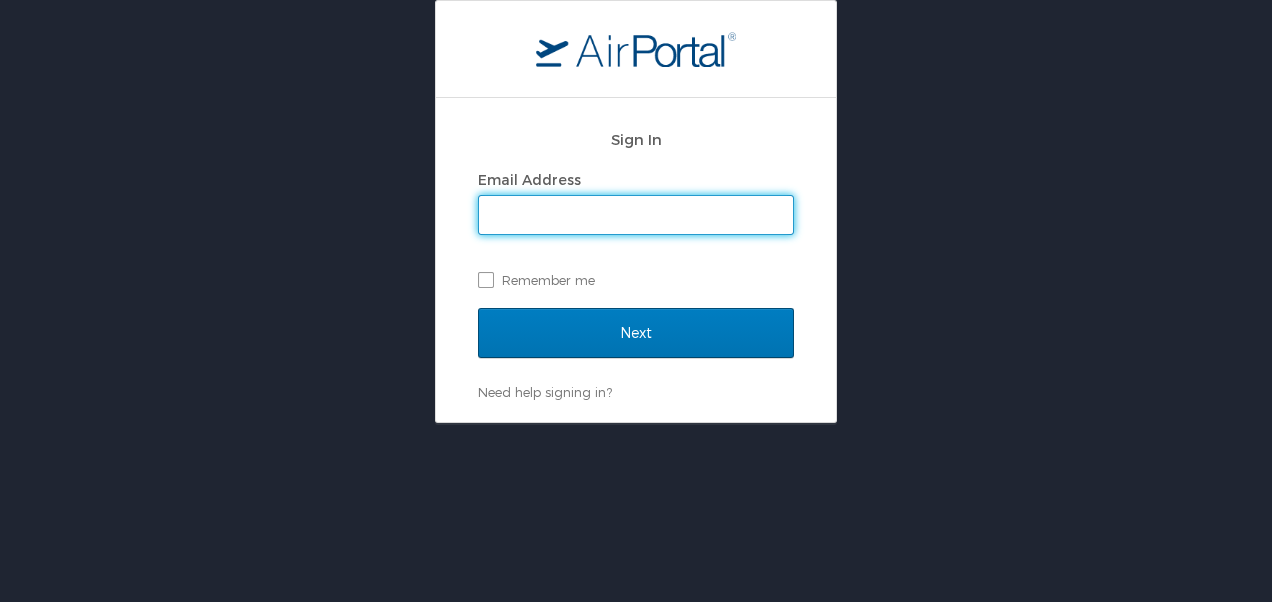 click on "Email Address" at bounding box center [636, 215] 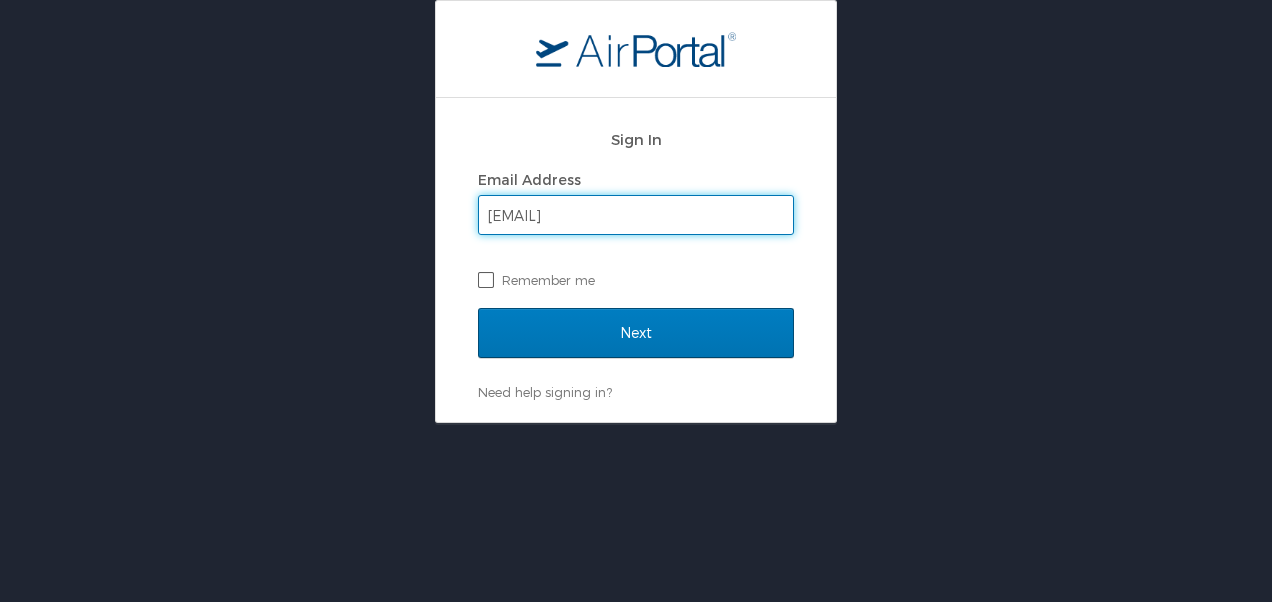 click on "Remember me" at bounding box center (636, 280) 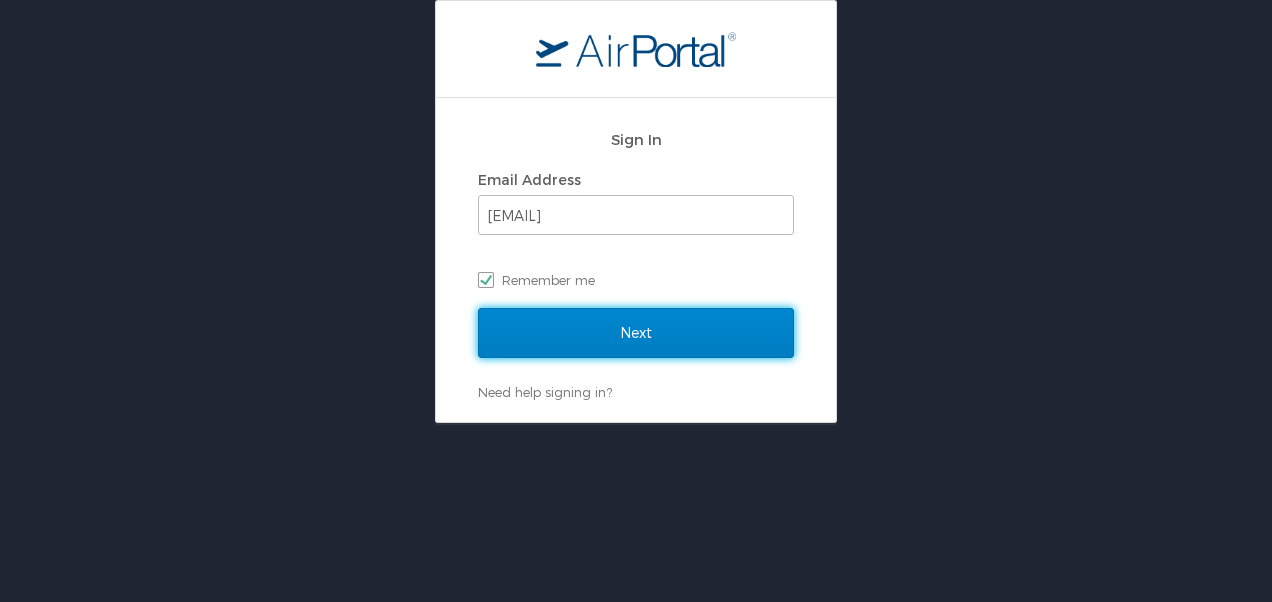 click on "Next" at bounding box center [636, 333] 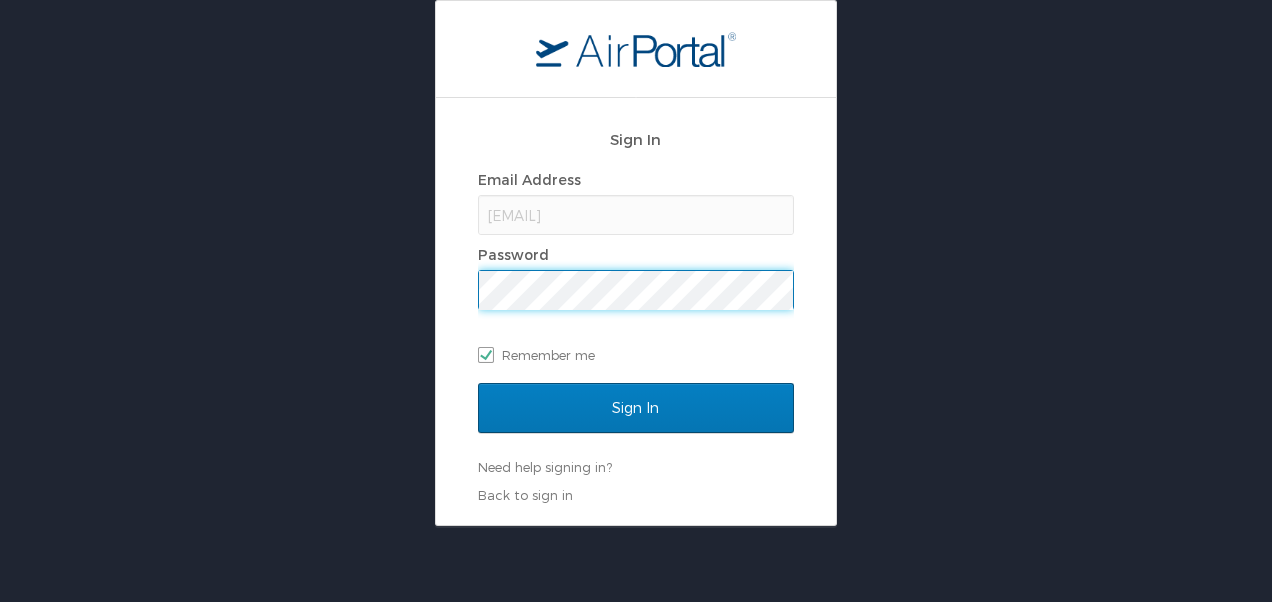 scroll, scrollTop: 0, scrollLeft: 0, axis: both 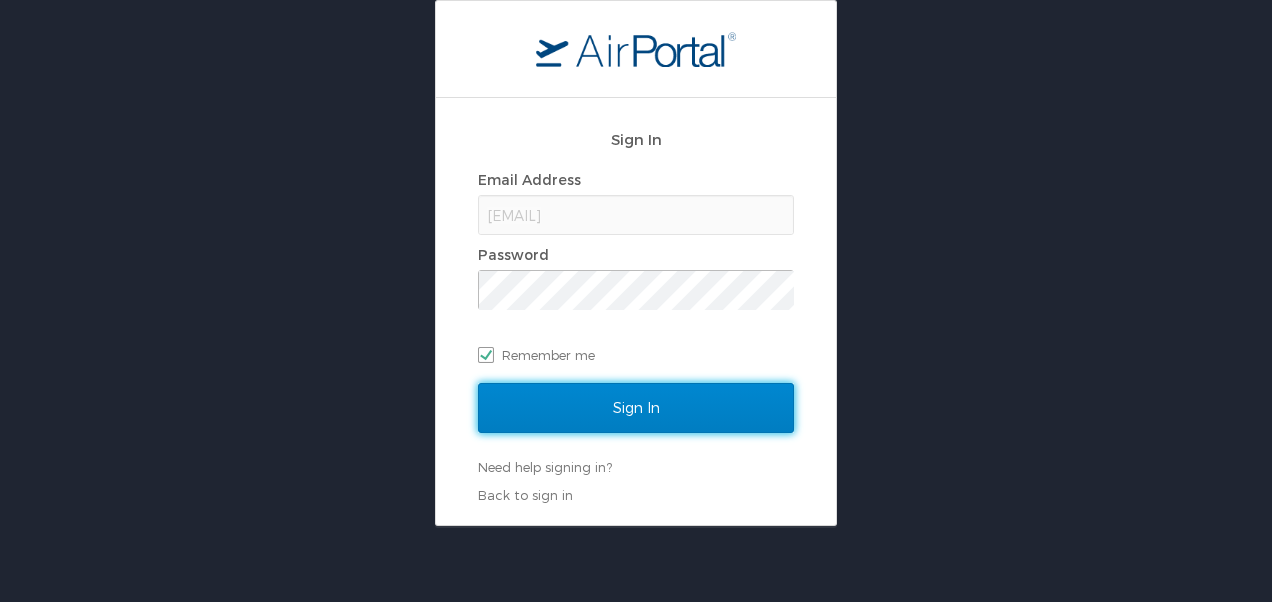 click on "Sign In" at bounding box center [636, 408] 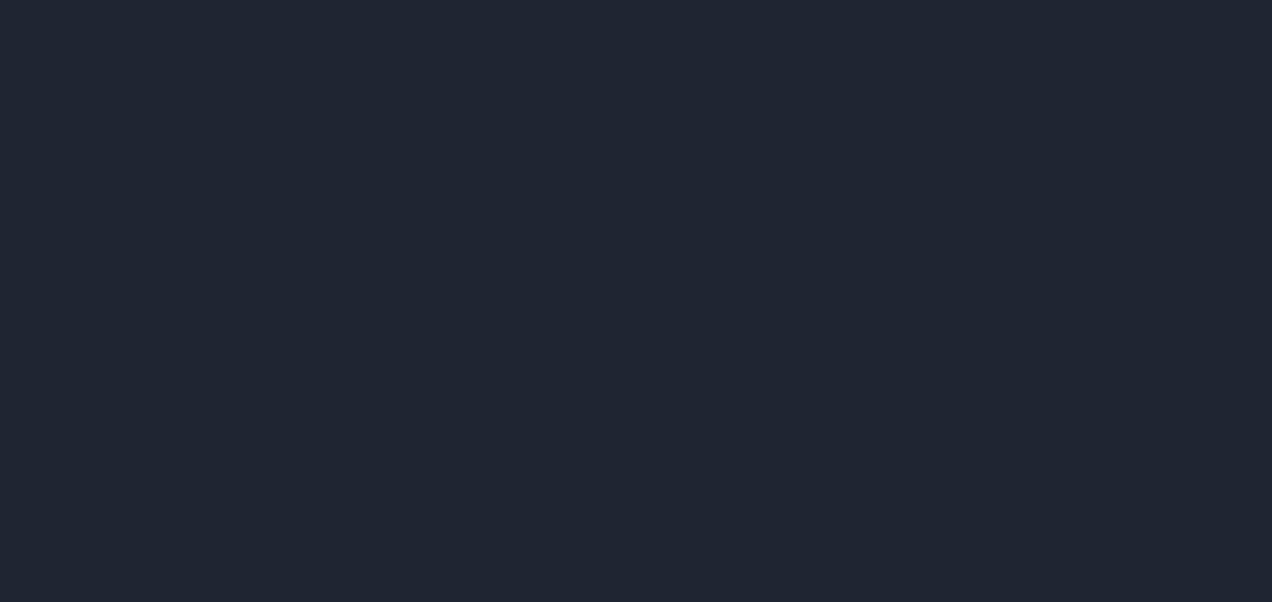 scroll, scrollTop: 0, scrollLeft: 0, axis: both 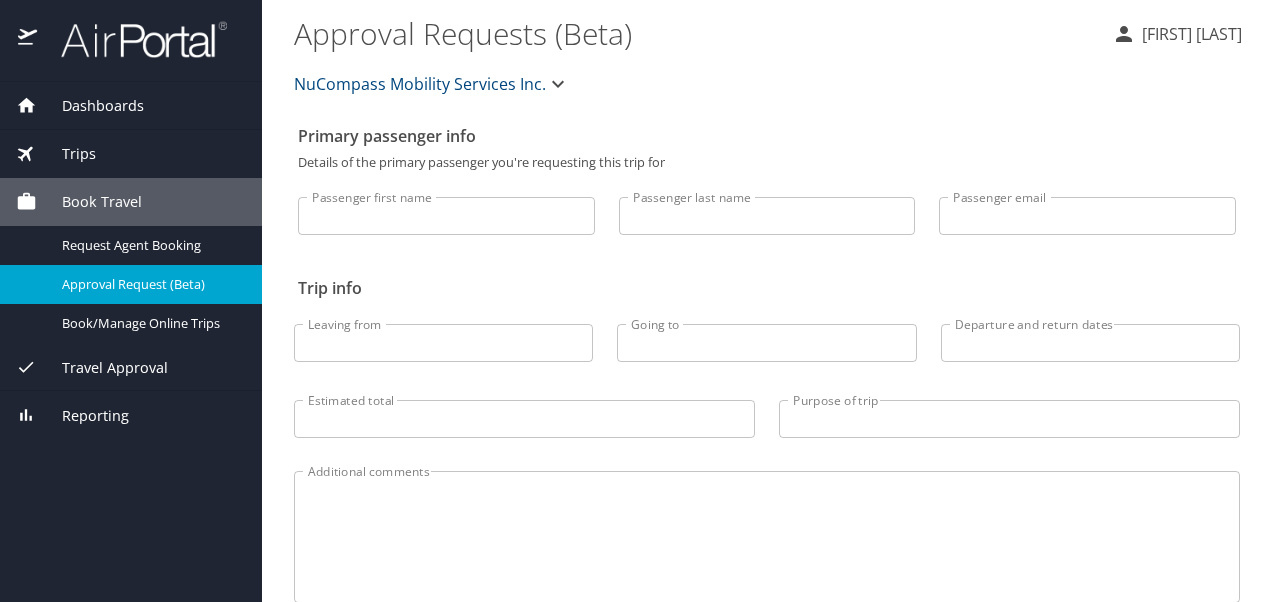 click on "Book Travel" at bounding box center [89, 202] 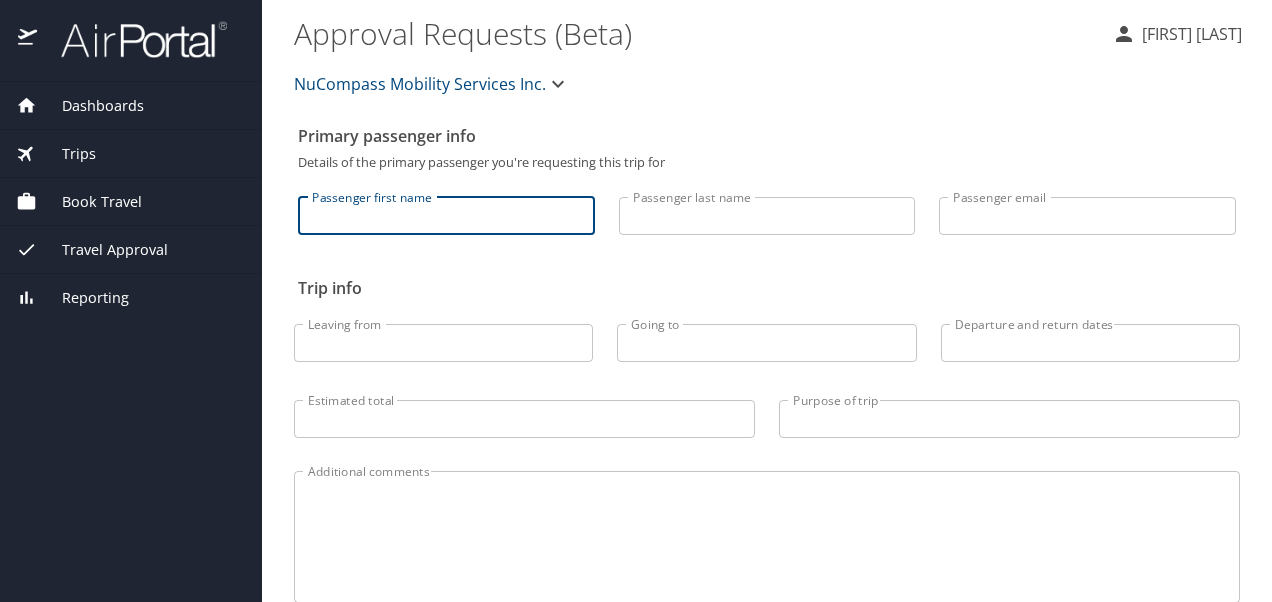 click on "Passenger first name" at bounding box center [446, 216] 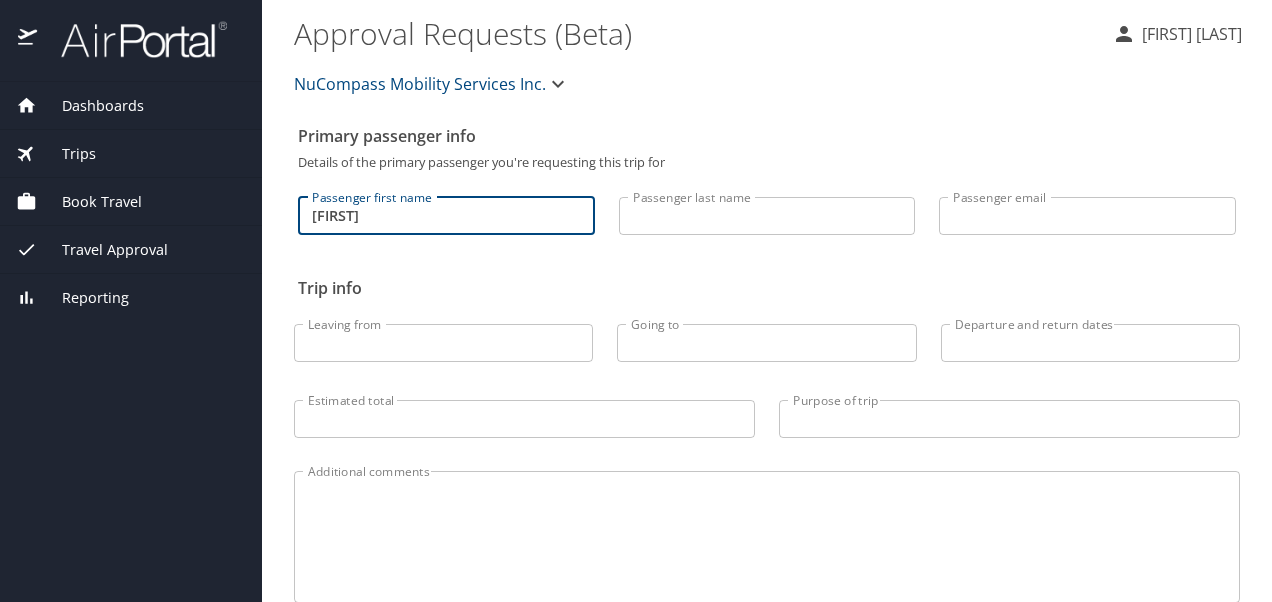 type on "Kalantarzadeh" 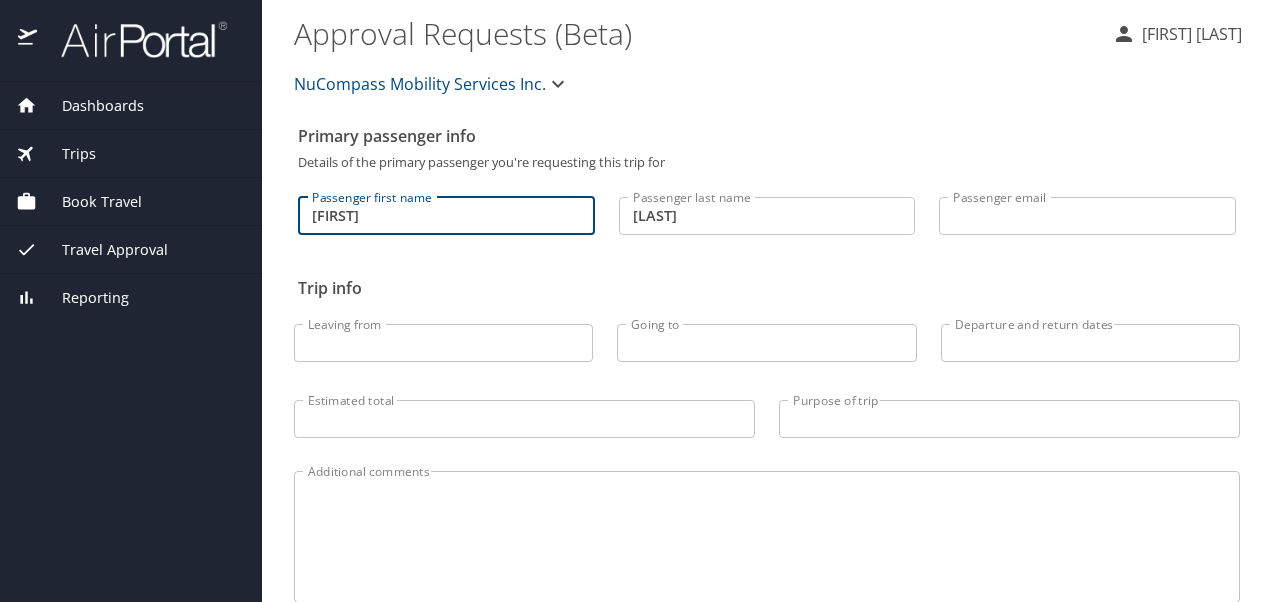 type on "mehkal@live.com" 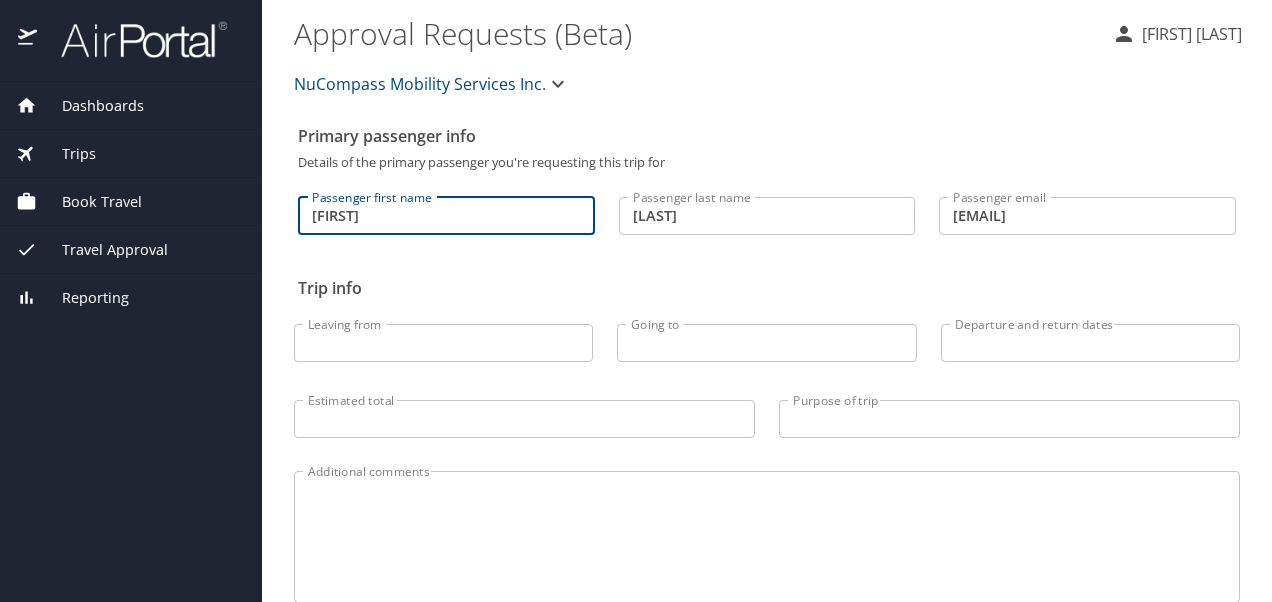 click on "Leaving from" at bounding box center (443, 343) 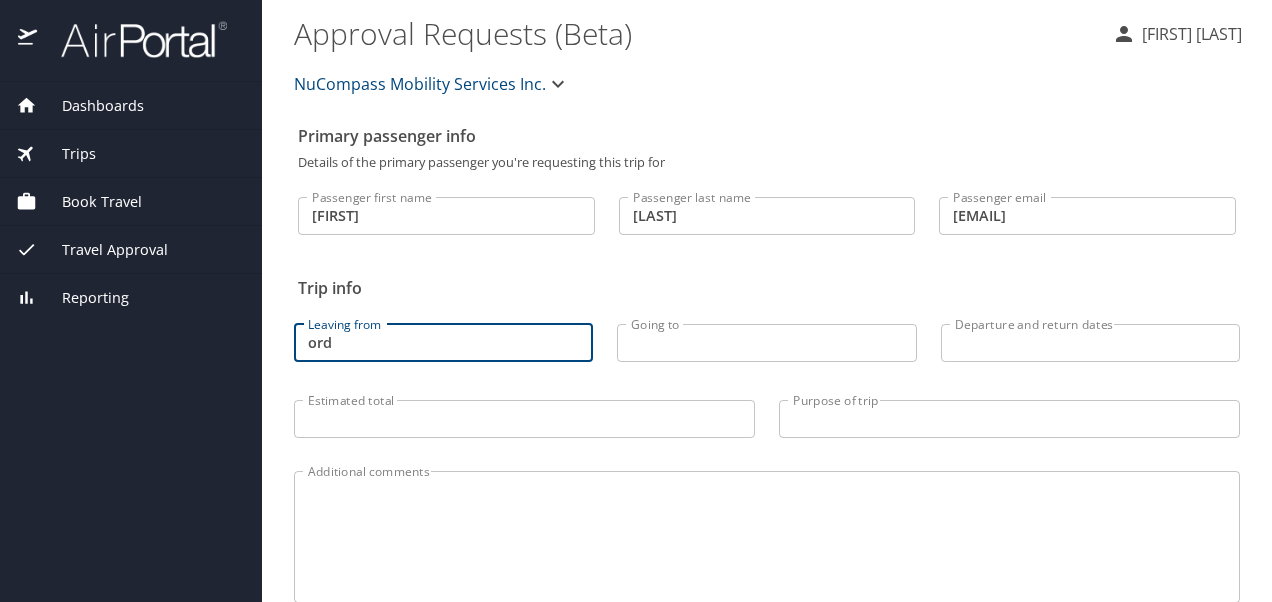 type on "ord" 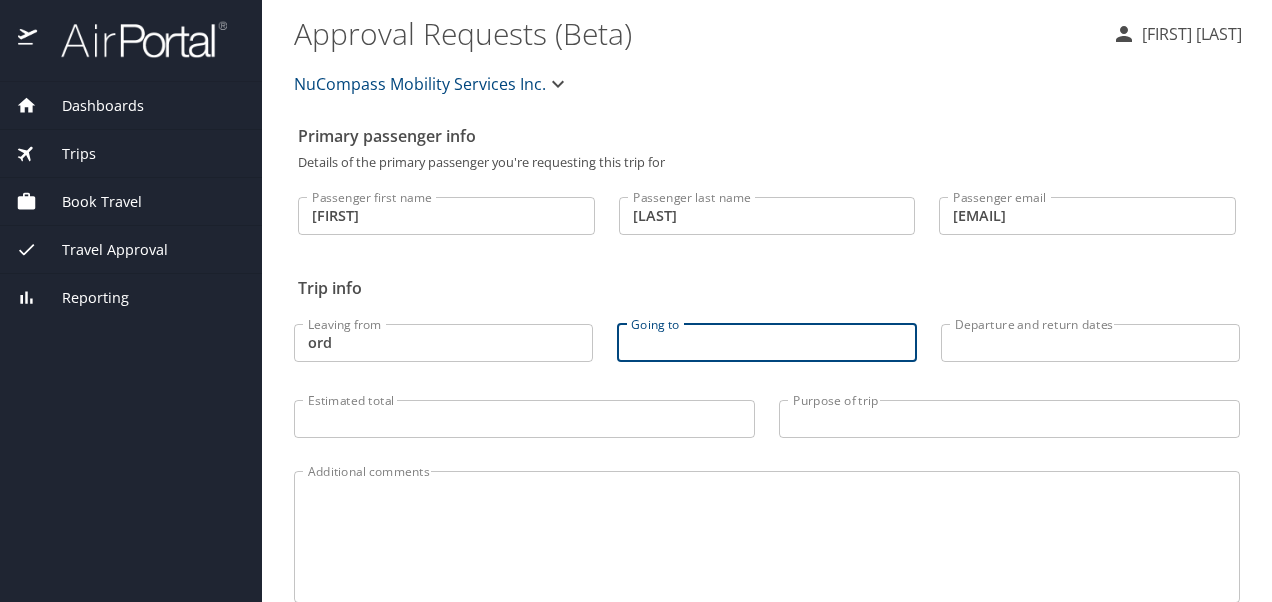 click on "Going to" at bounding box center (766, 343) 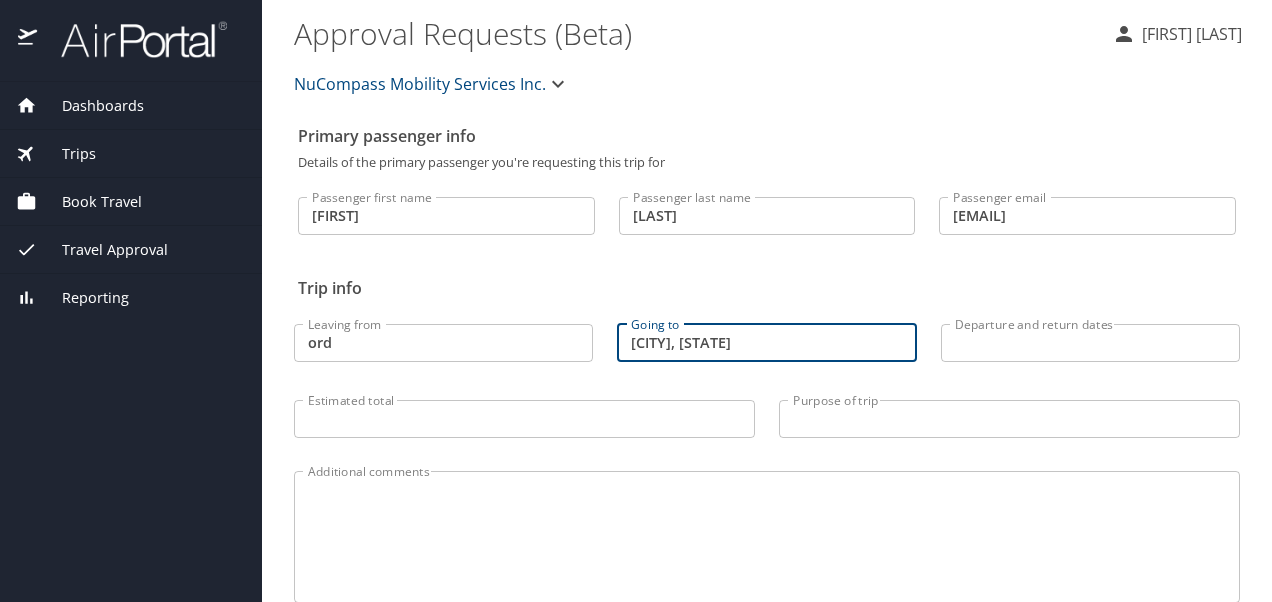 type on "jackson, ms" 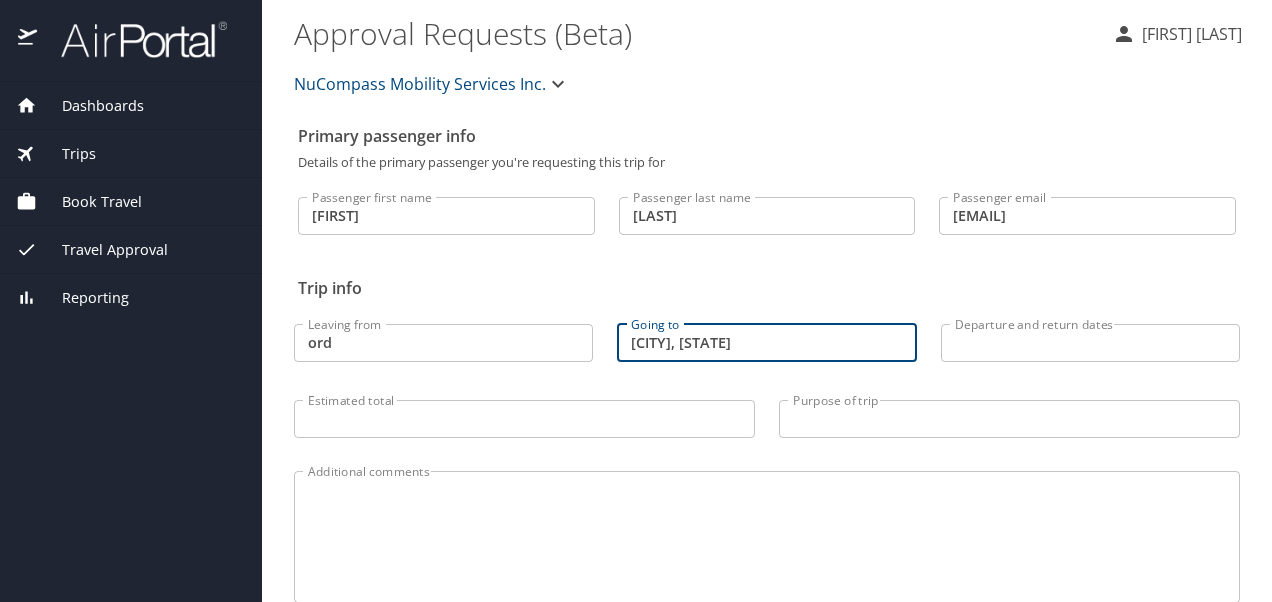 click on "jackson, ms" at bounding box center [766, 343] 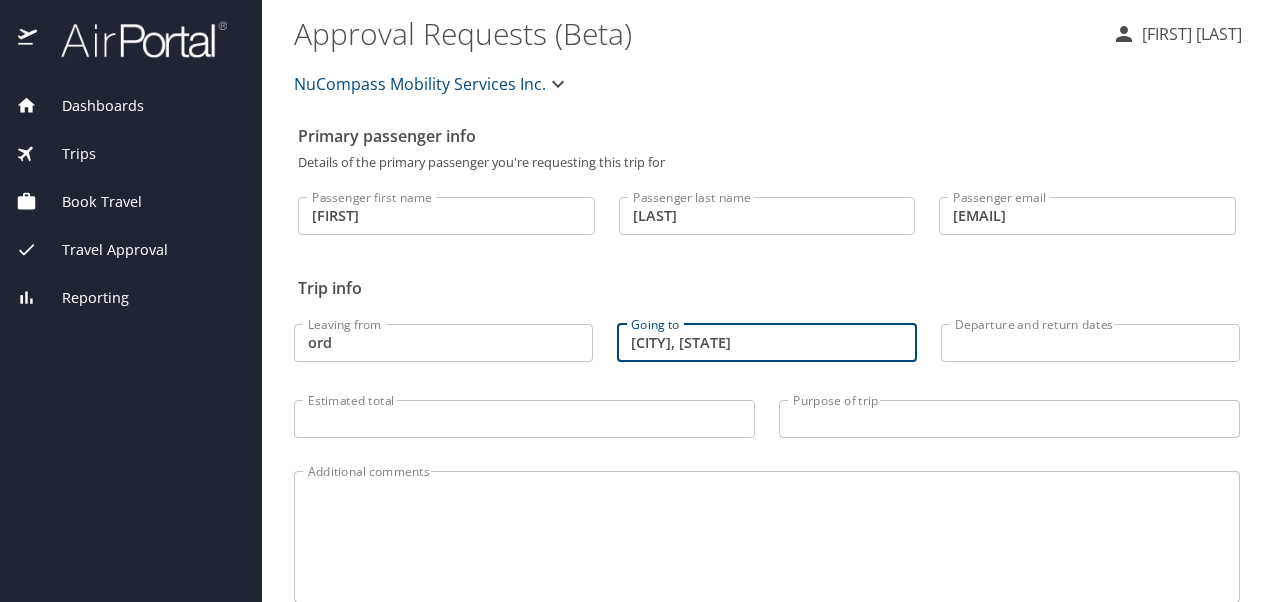 drag, startPoint x: 739, startPoint y: 336, endPoint x: 621, endPoint y: 338, distance: 118.016945 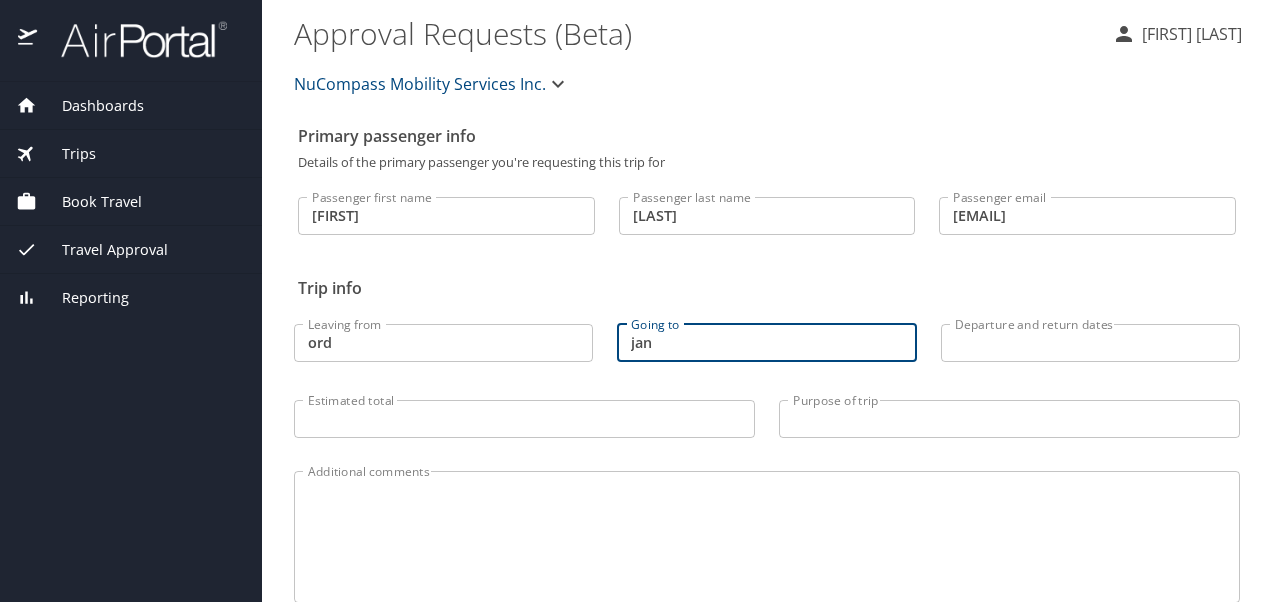 type on "jan" 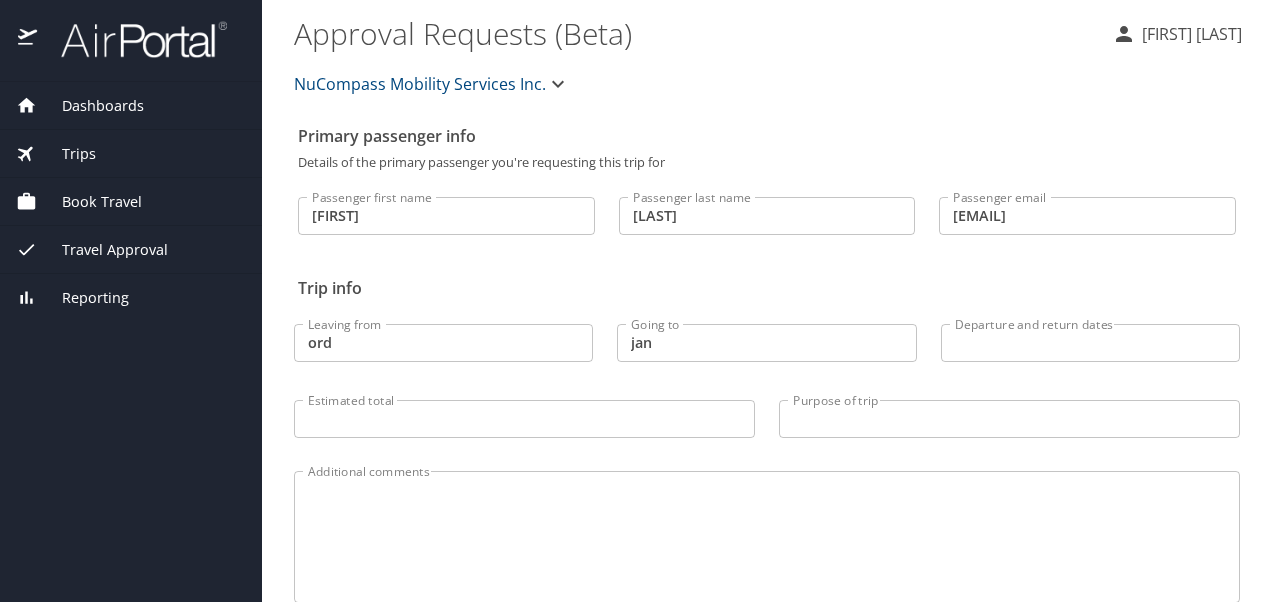 click on "Departure and return dates Departure and return dates" at bounding box center (1090, 338) 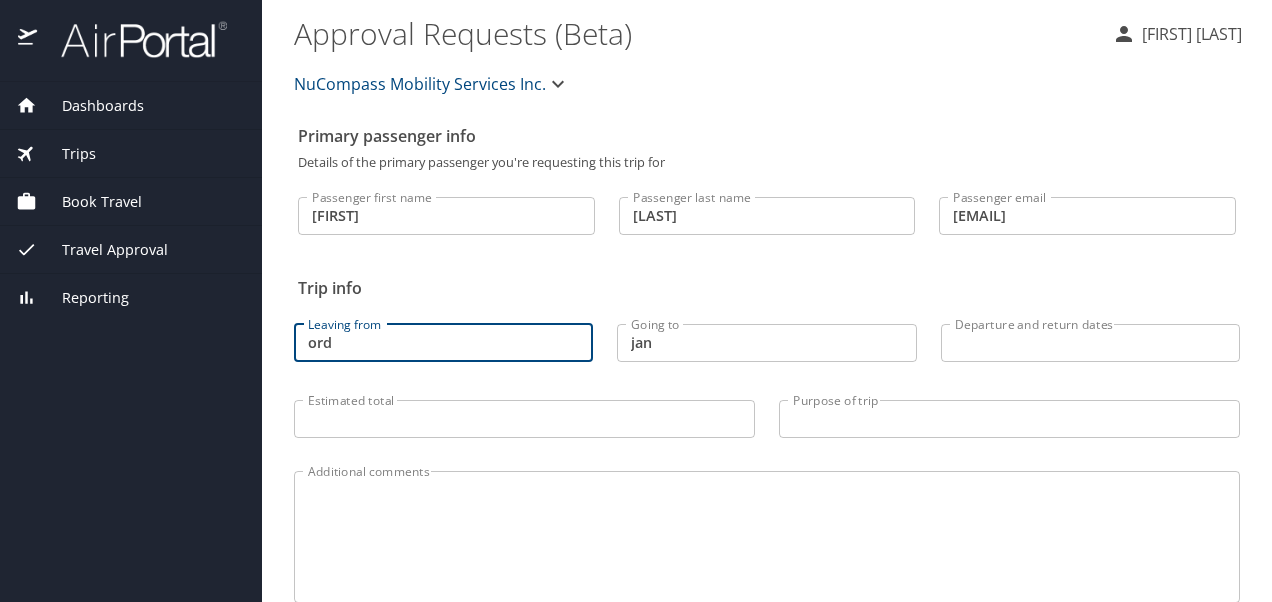 click on "ord" at bounding box center [443, 343] 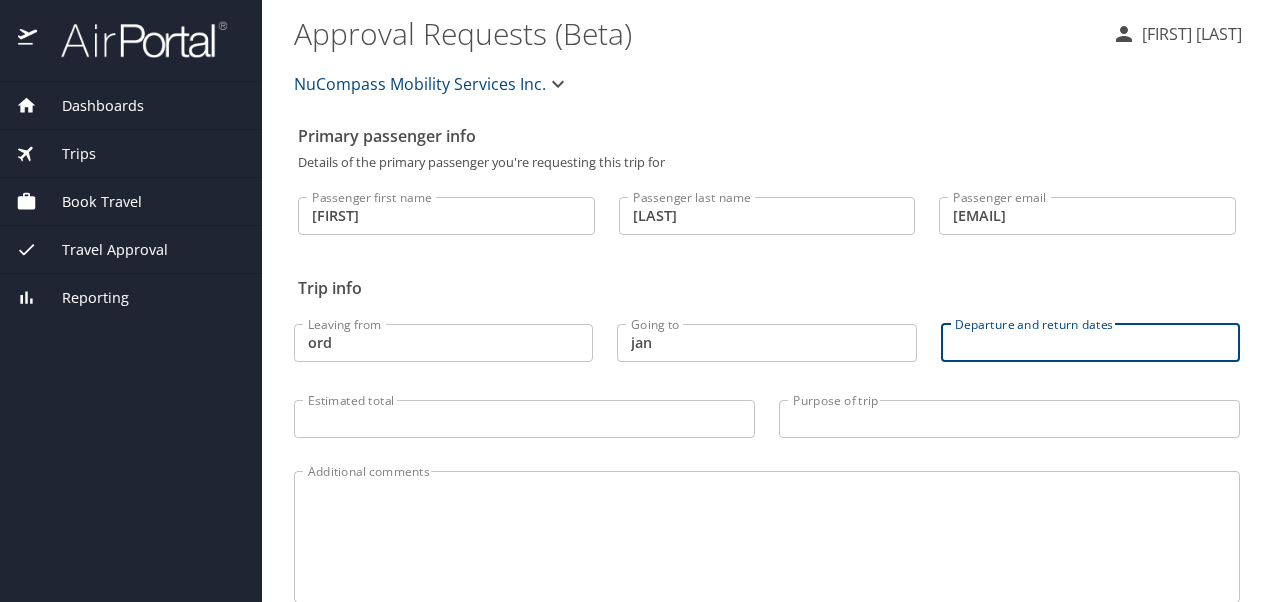 click on "Departure and return dates" at bounding box center [1090, 343] 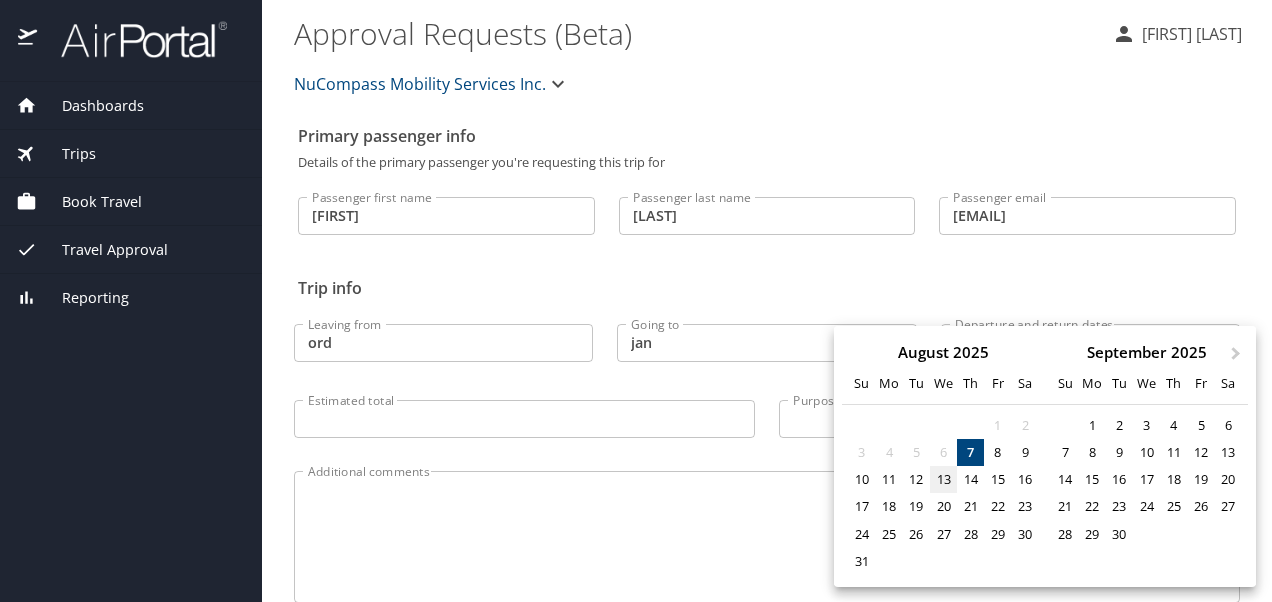 click on "13" at bounding box center (943, 479) 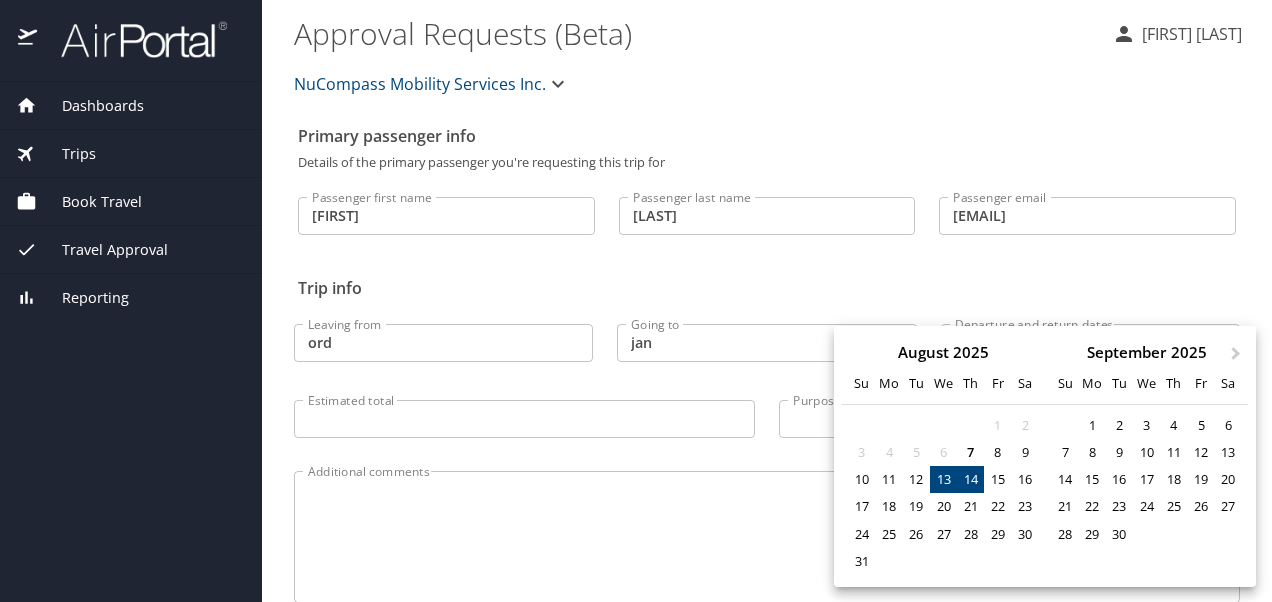 click on "14" at bounding box center [970, 479] 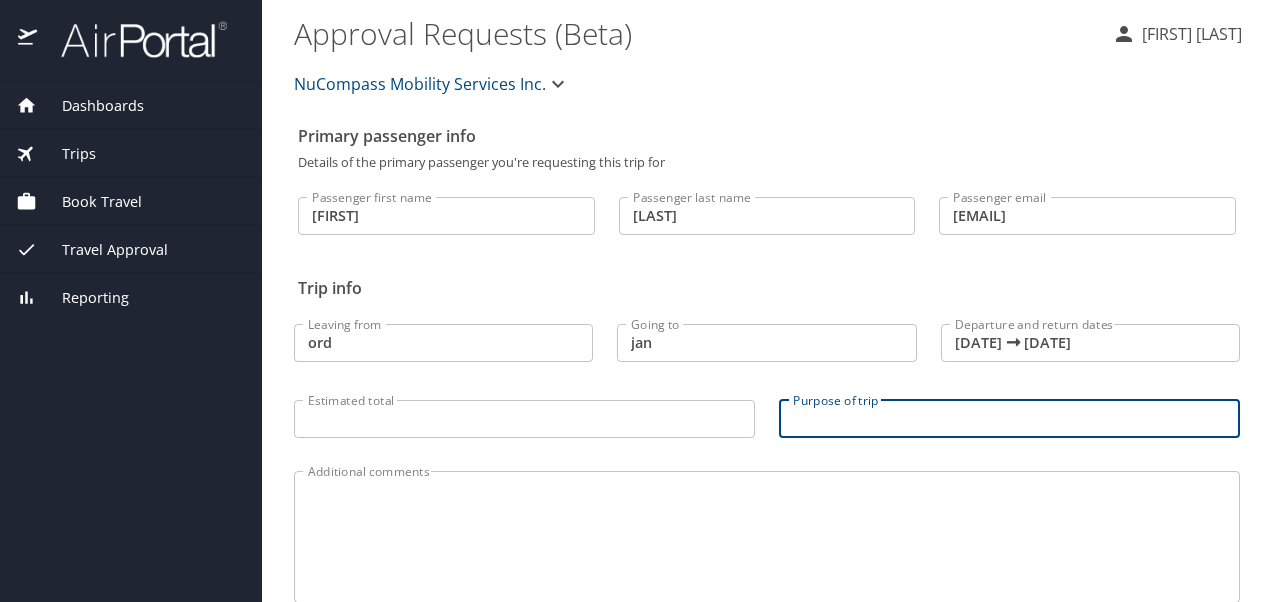 click on "Purpose of trip" at bounding box center (1009, 419) 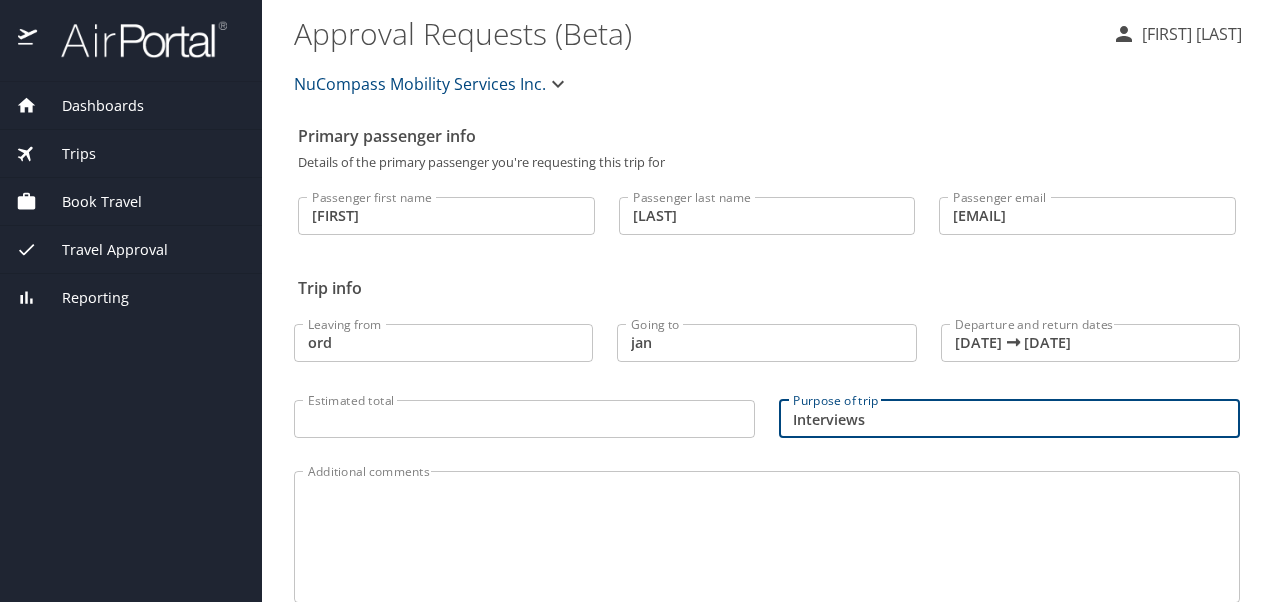 click on "Interviews" at bounding box center (1009, 419) 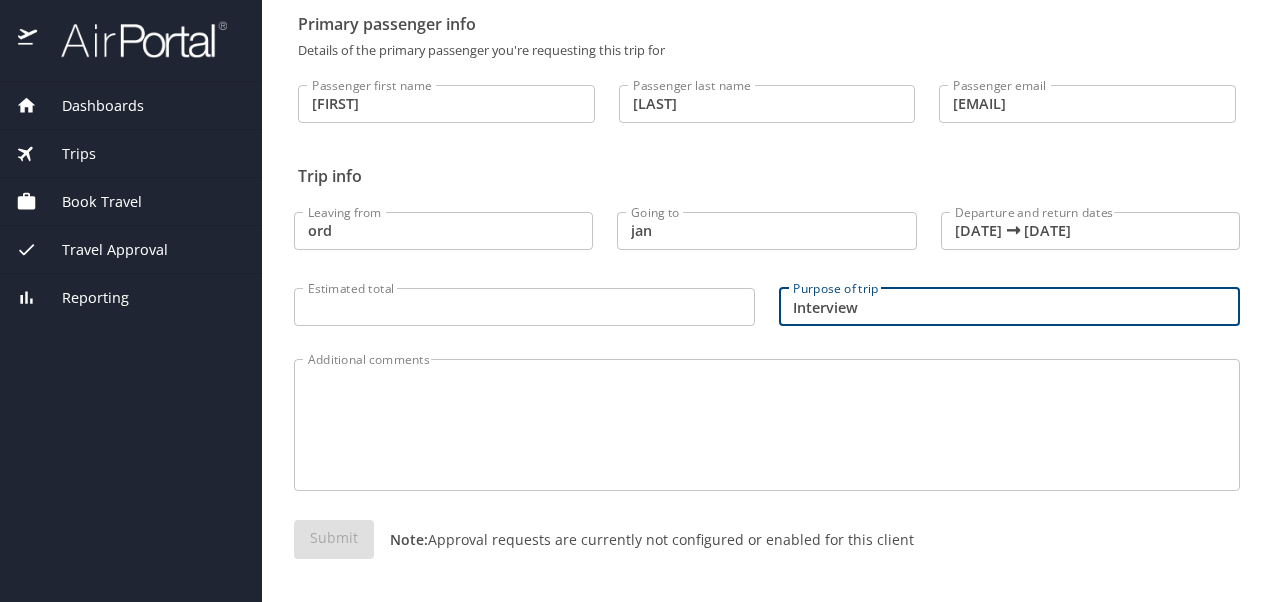 scroll, scrollTop: 112, scrollLeft: 0, axis: vertical 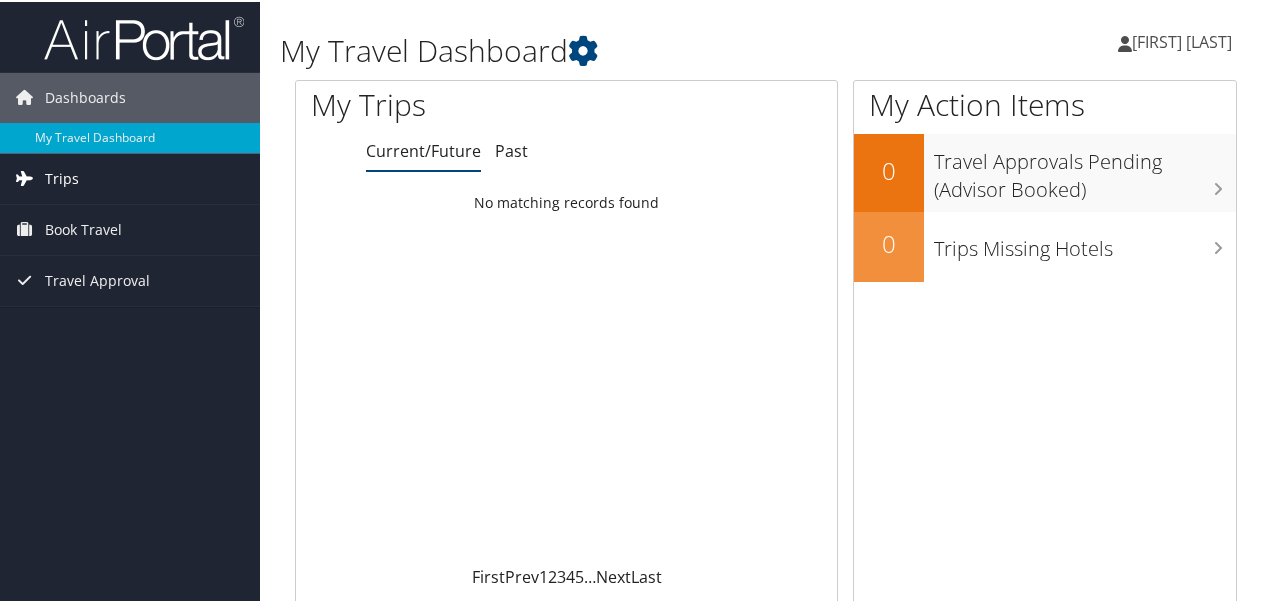 click on "Trips" at bounding box center [62, 177] 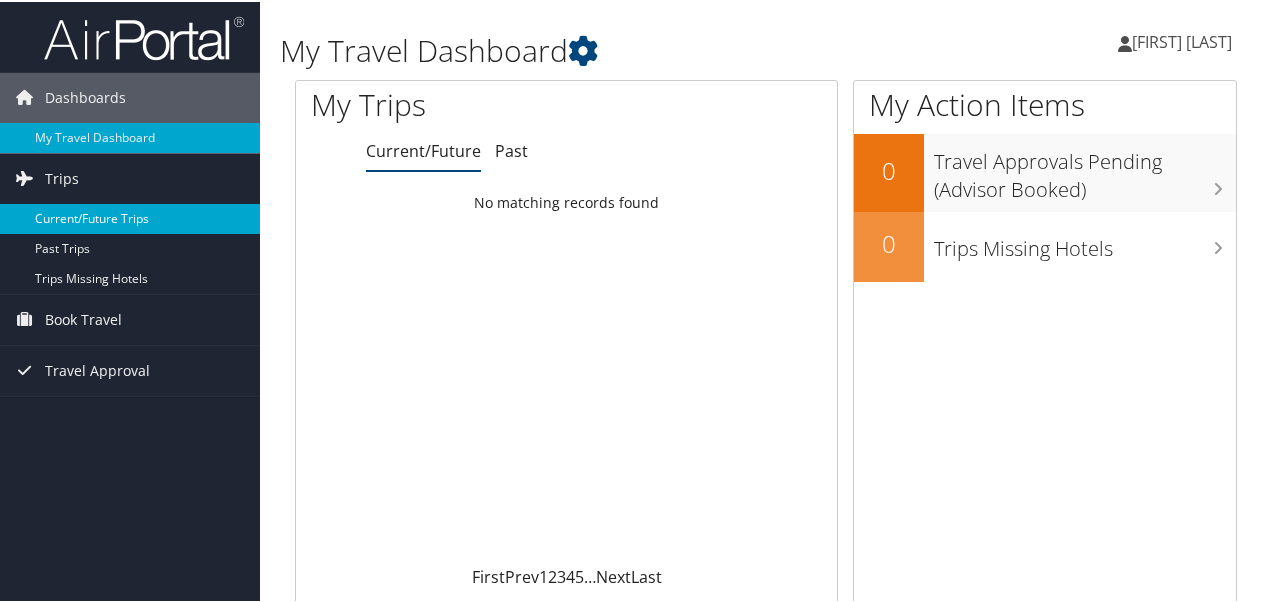 click on "Current/Future Trips" at bounding box center [130, 217] 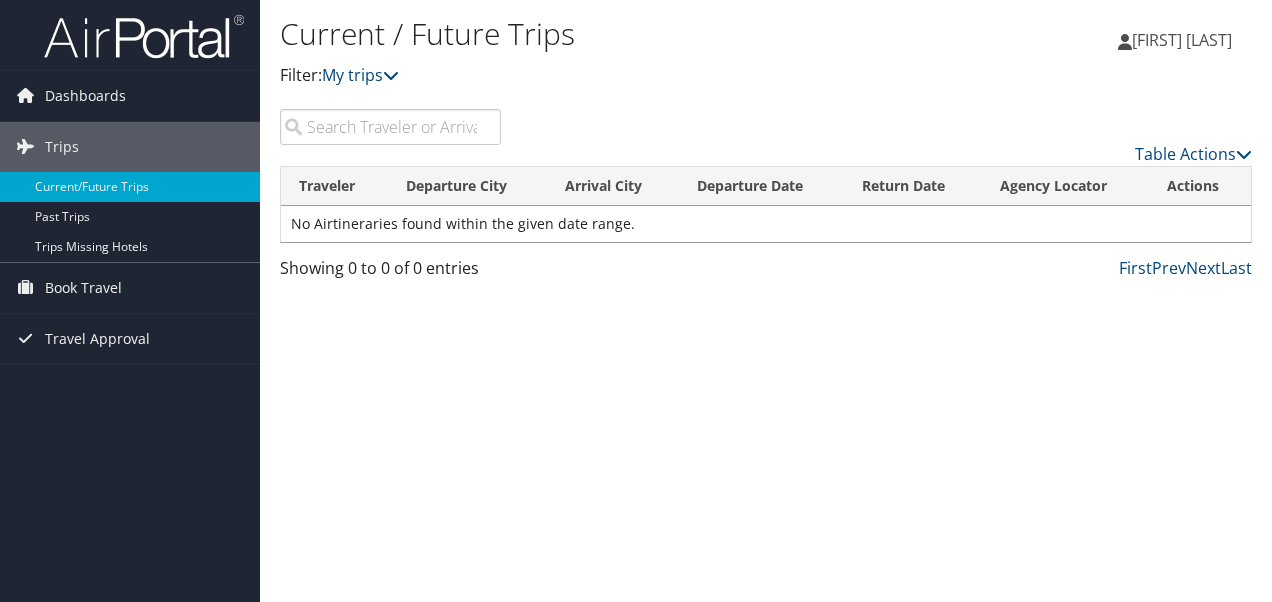 scroll, scrollTop: 0, scrollLeft: 0, axis: both 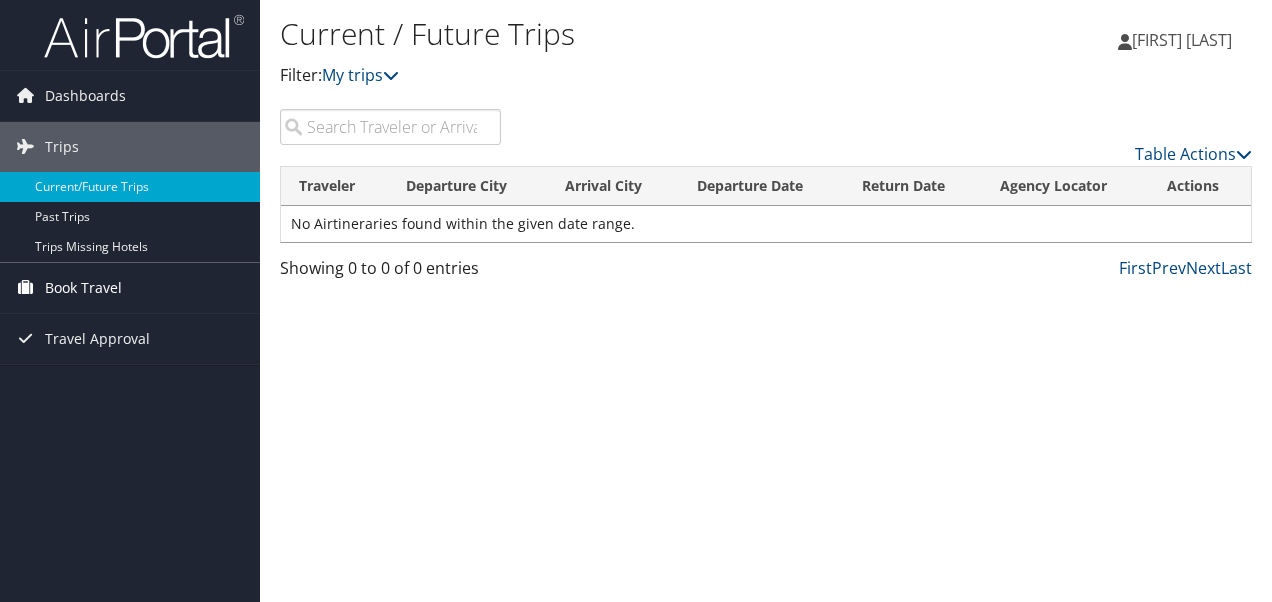 click on "Book Travel" at bounding box center [83, 288] 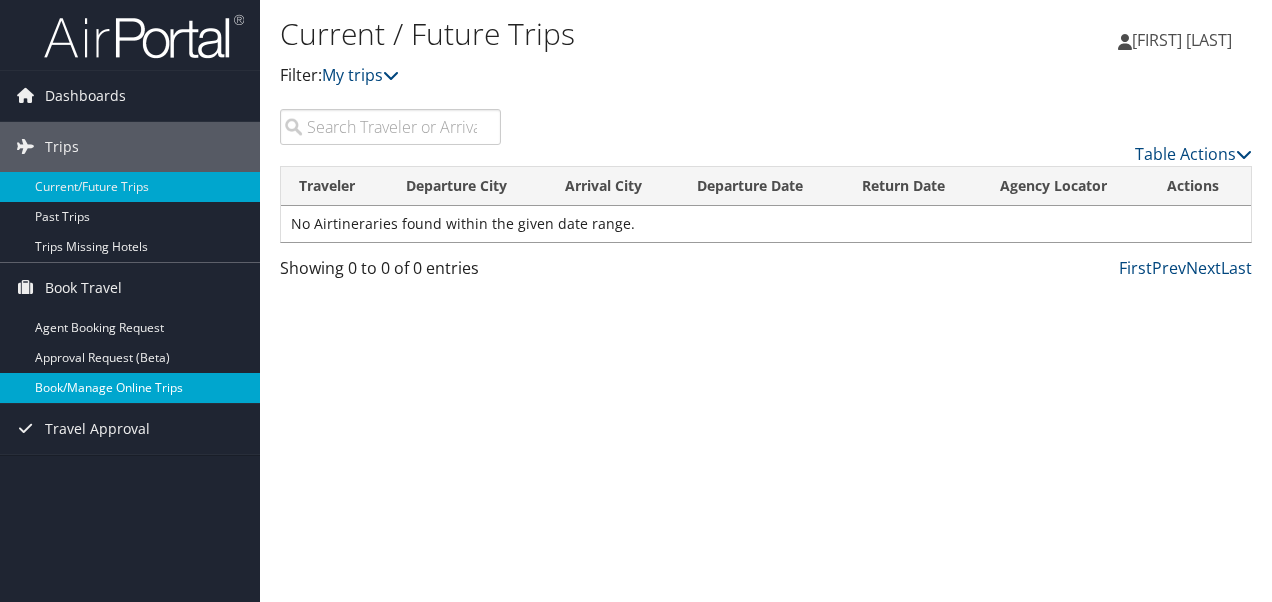 click on "Book/Manage Online Trips" at bounding box center (130, 388) 